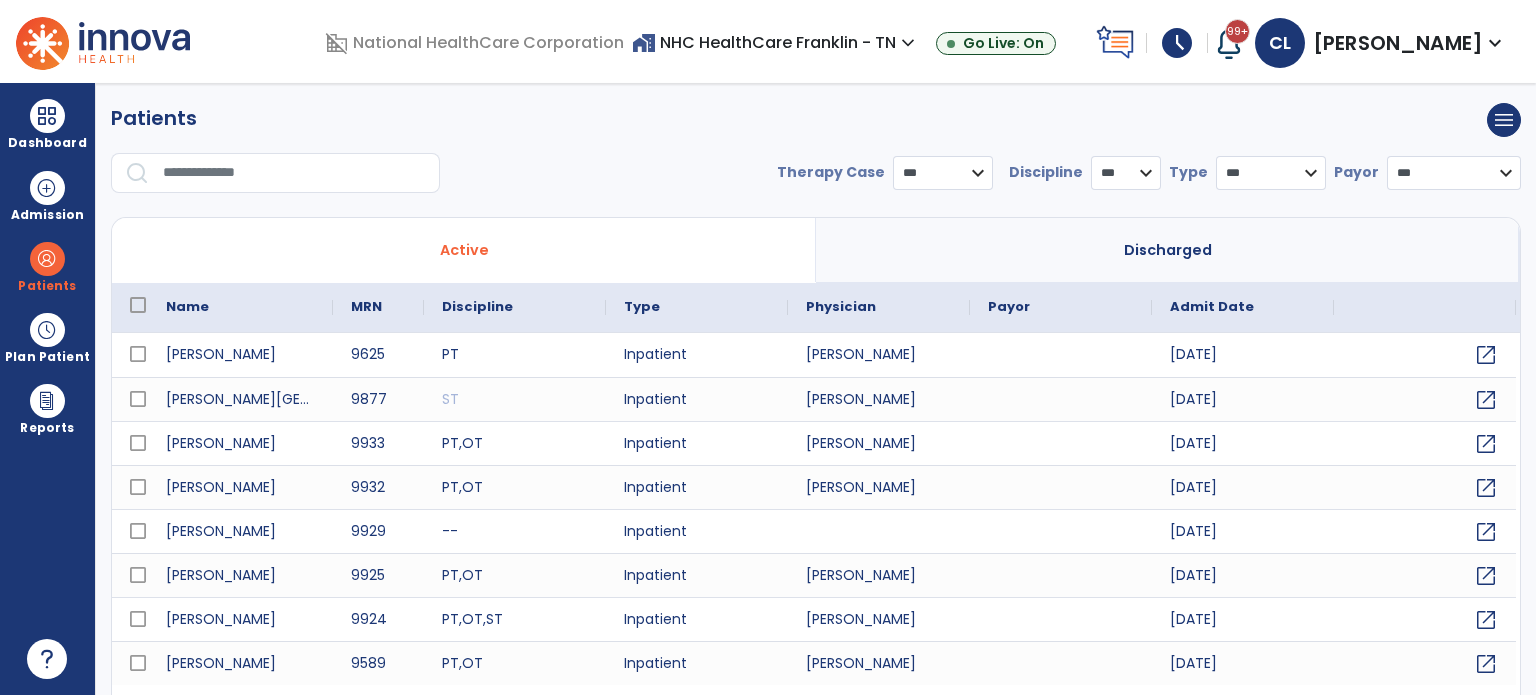scroll, scrollTop: 0, scrollLeft: 0, axis: both 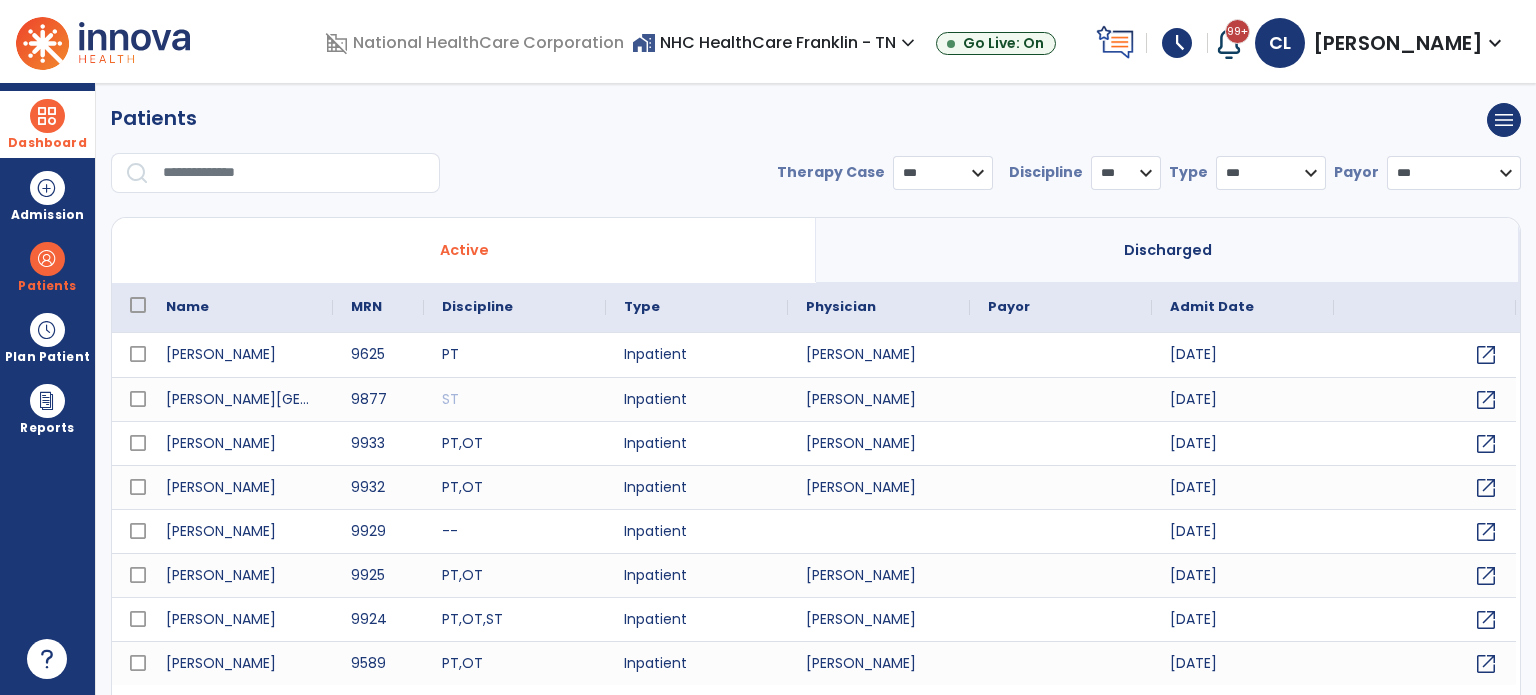 click on "Dashboard" at bounding box center (47, 143) 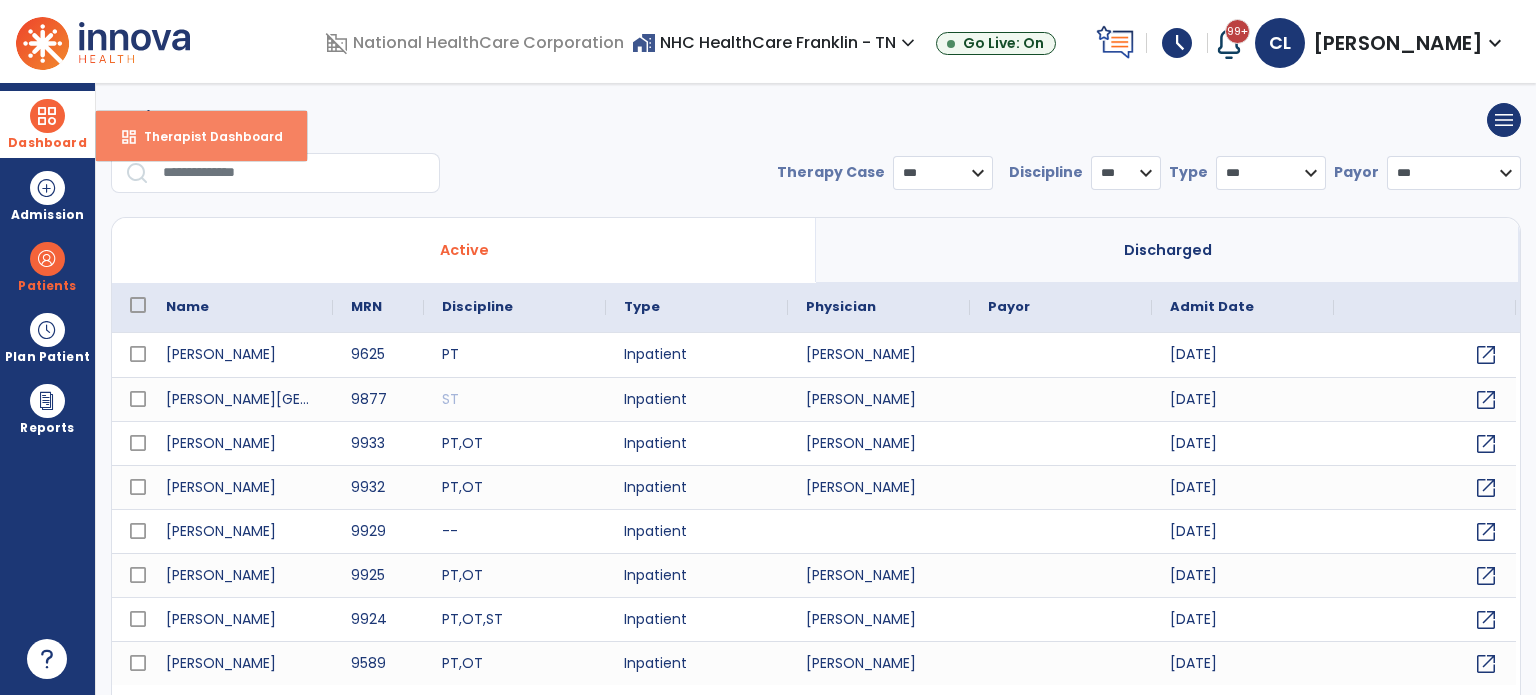 click on "dashboard  Therapist Dashboard" at bounding box center (201, 136) 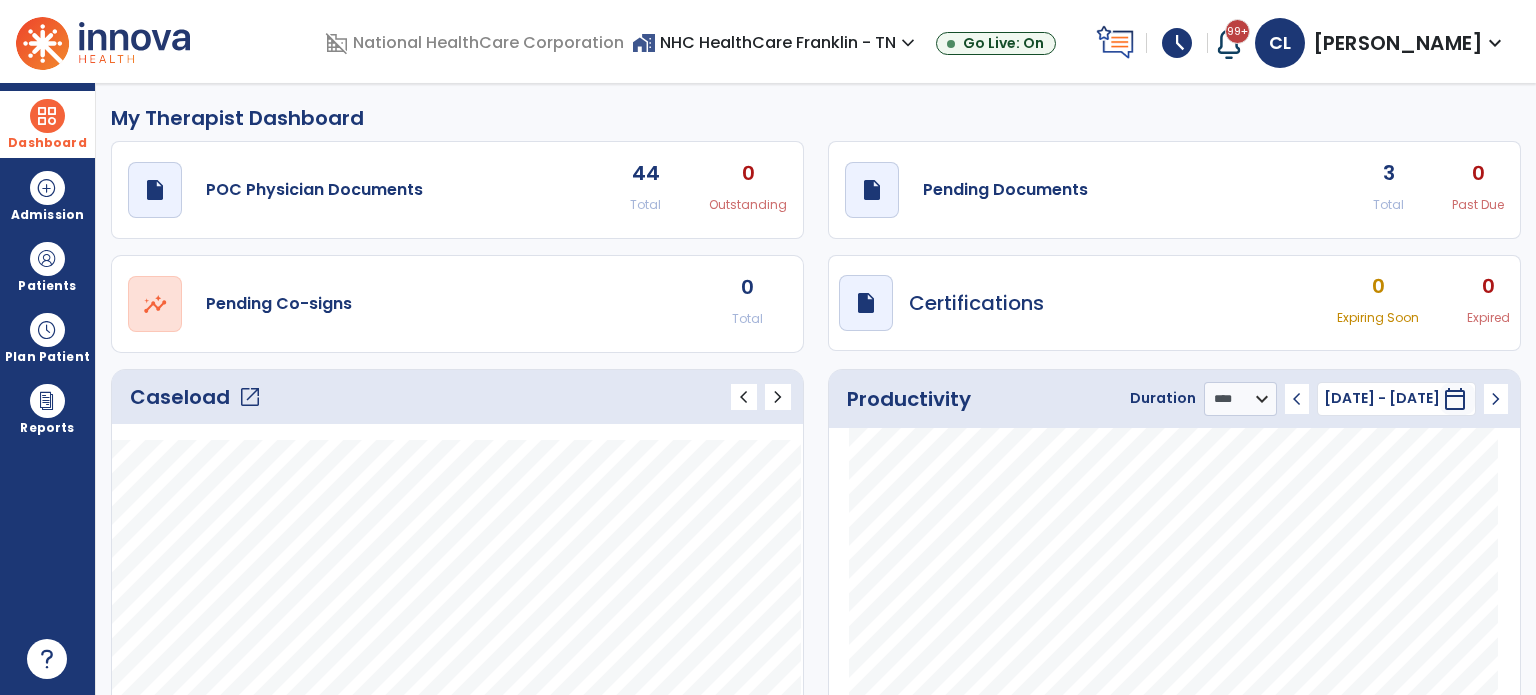 click on "3" 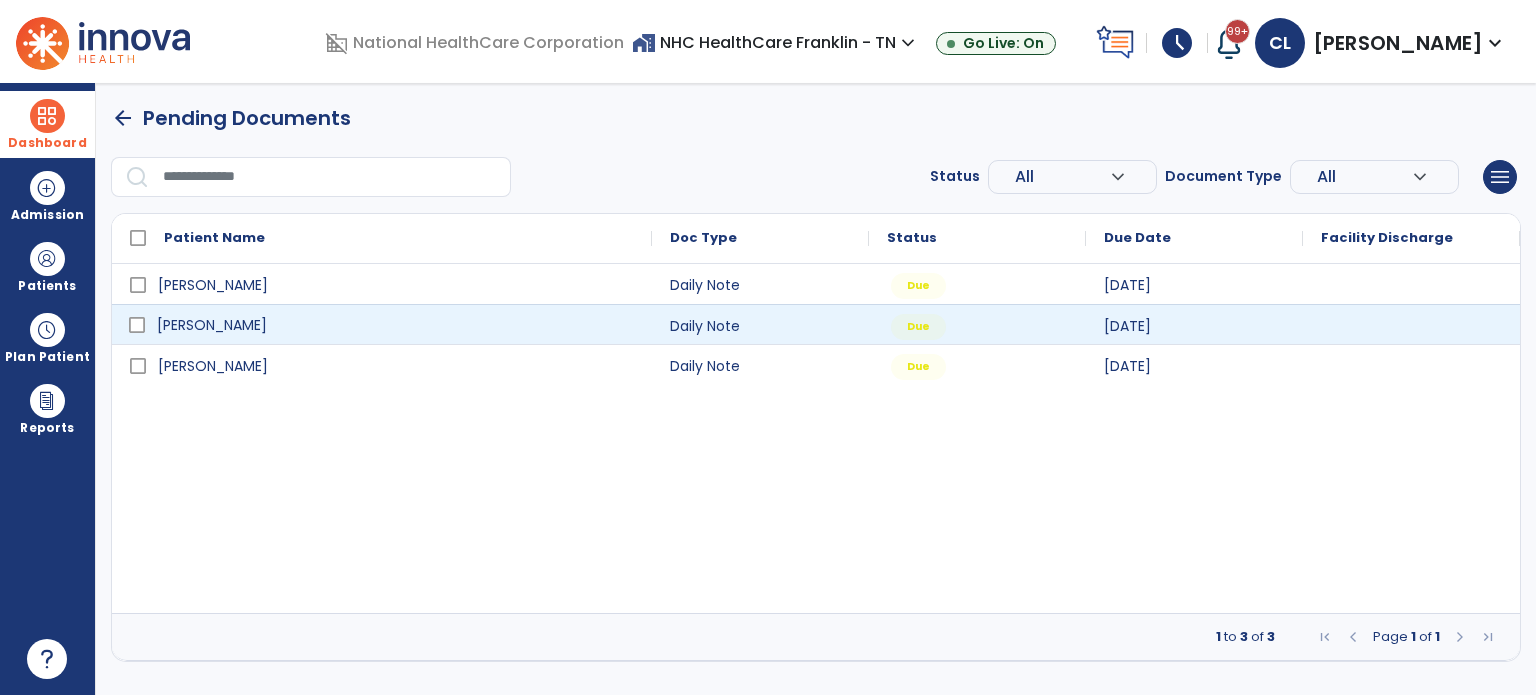 click on "[PERSON_NAME]" at bounding box center (396, 325) 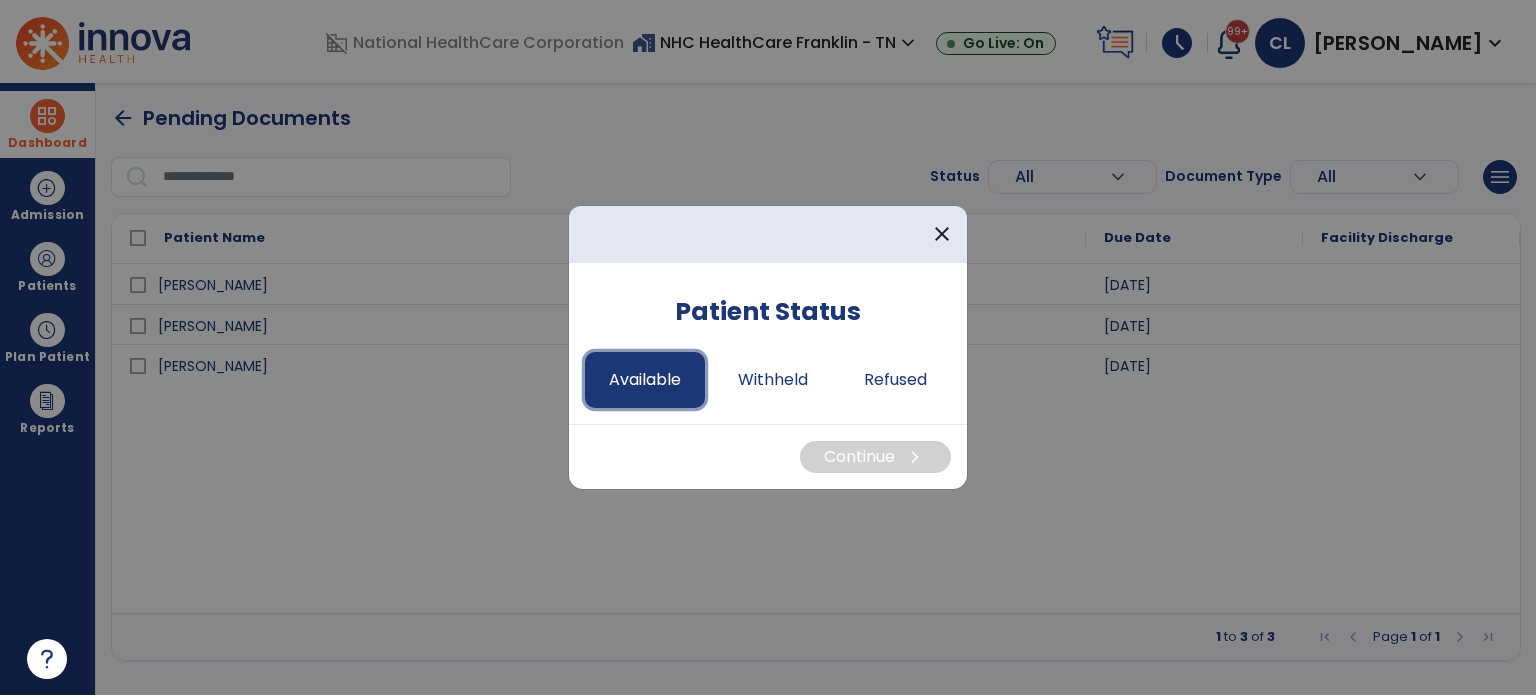 click on "Available" at bounding box center (645, 380) 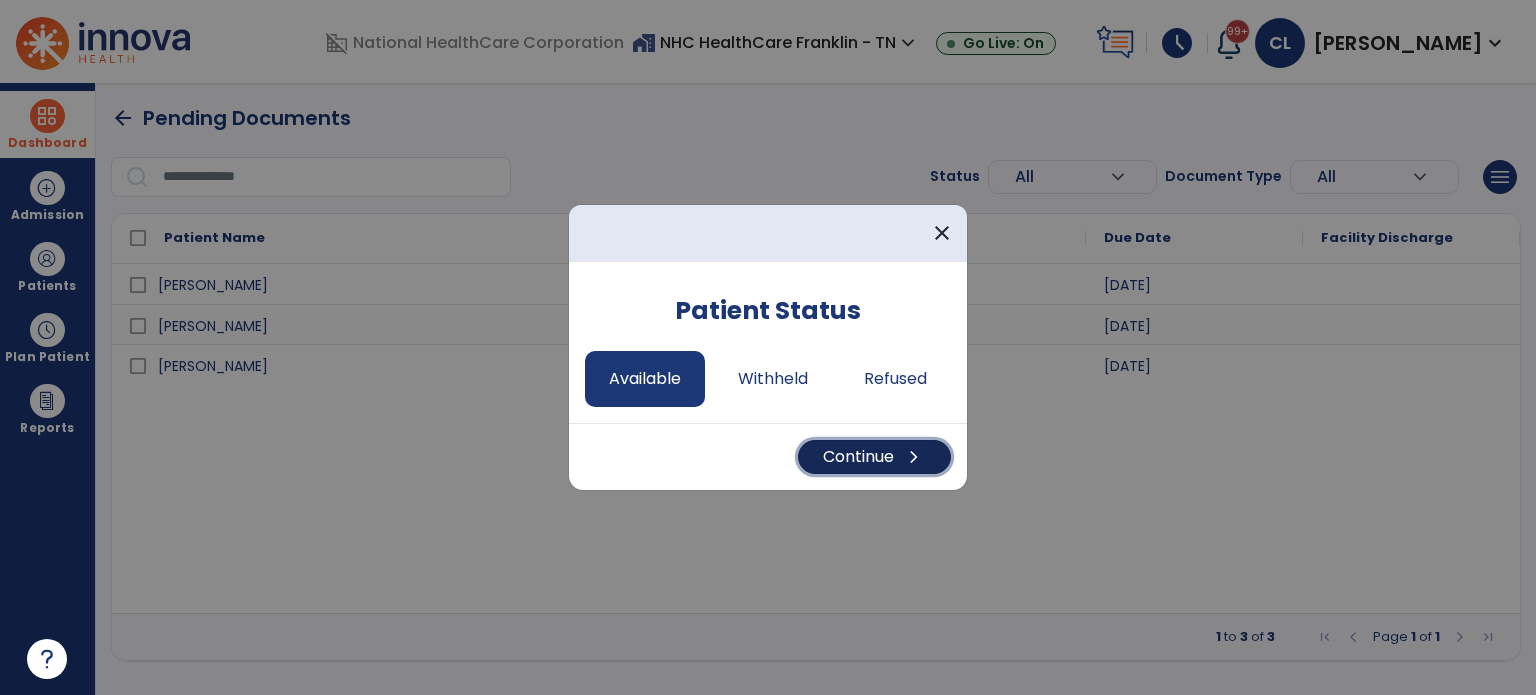 click on "Continue   chevron_right" at bounding box center [874, 457] 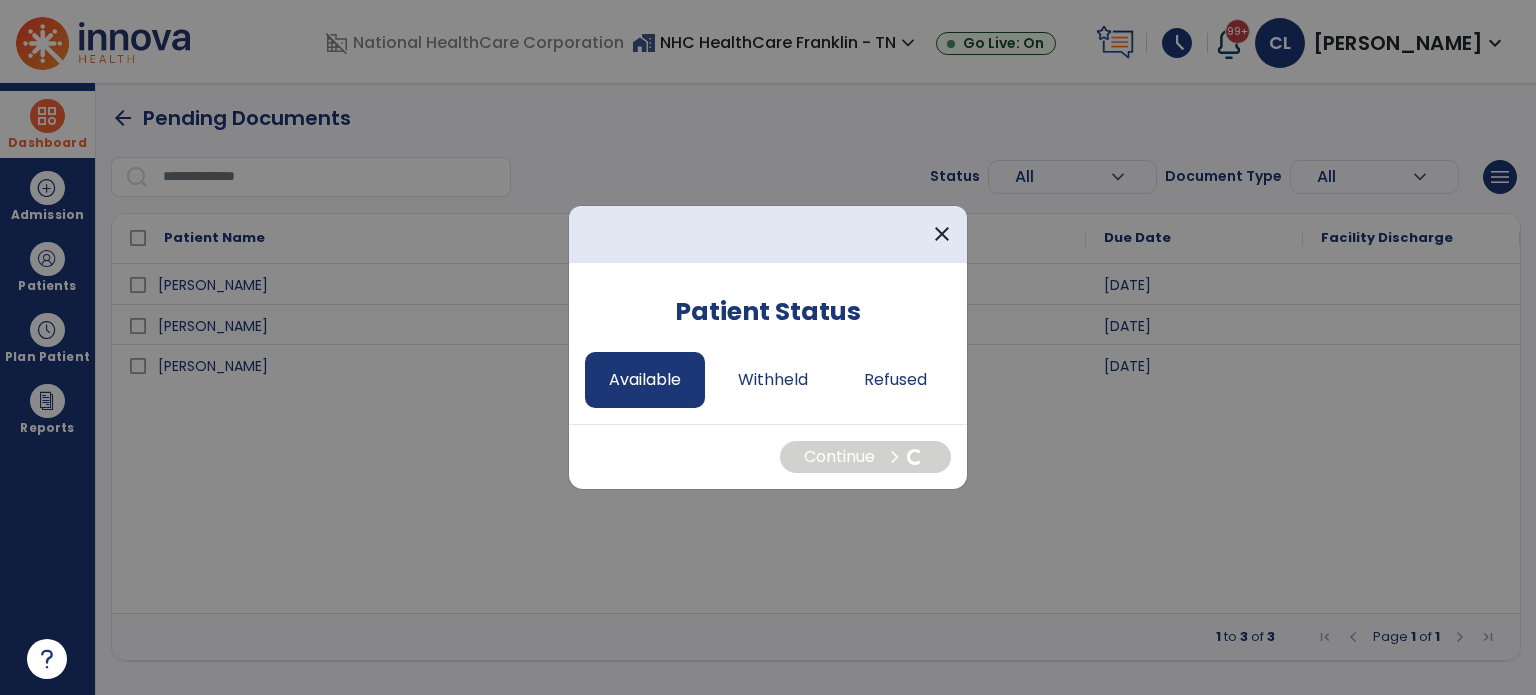 select on "*" 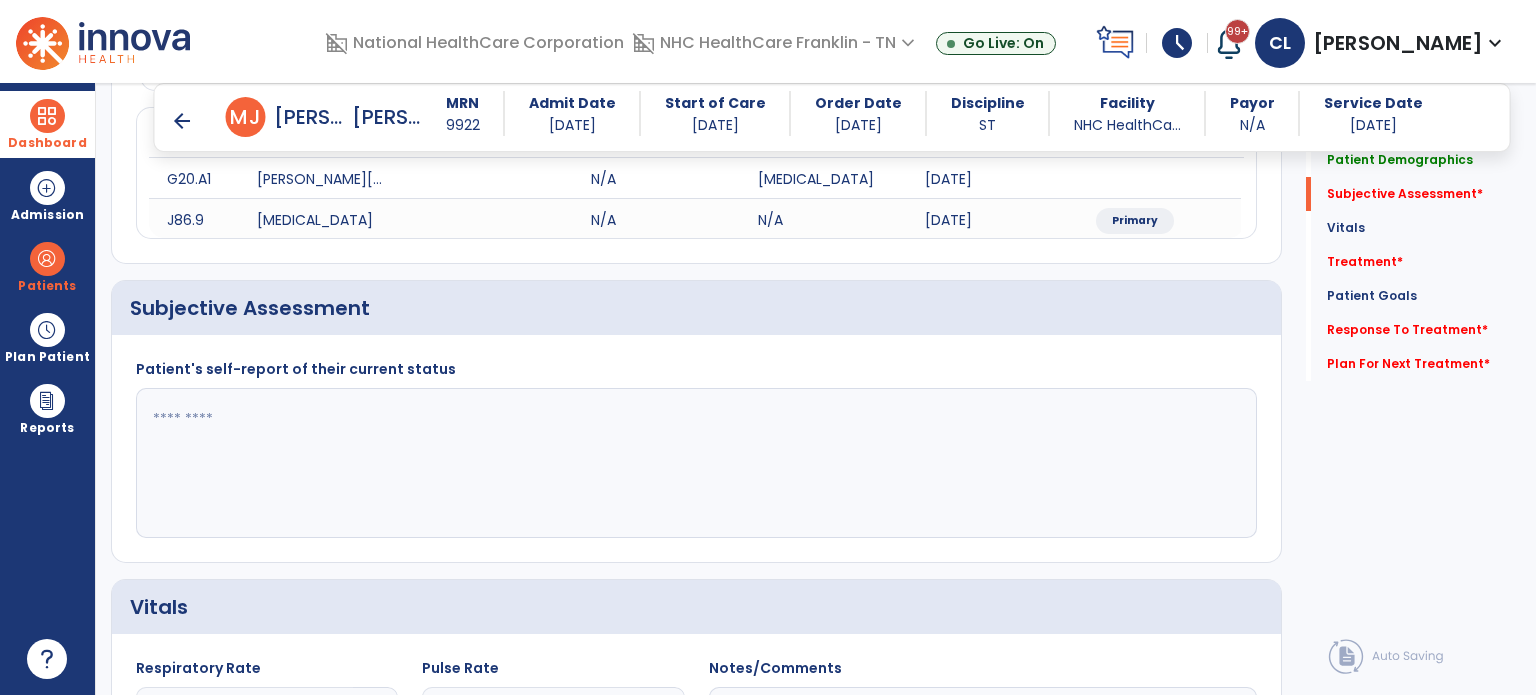 scroll, scrollTop: 306, scrollLeft: 0, axis: vertical 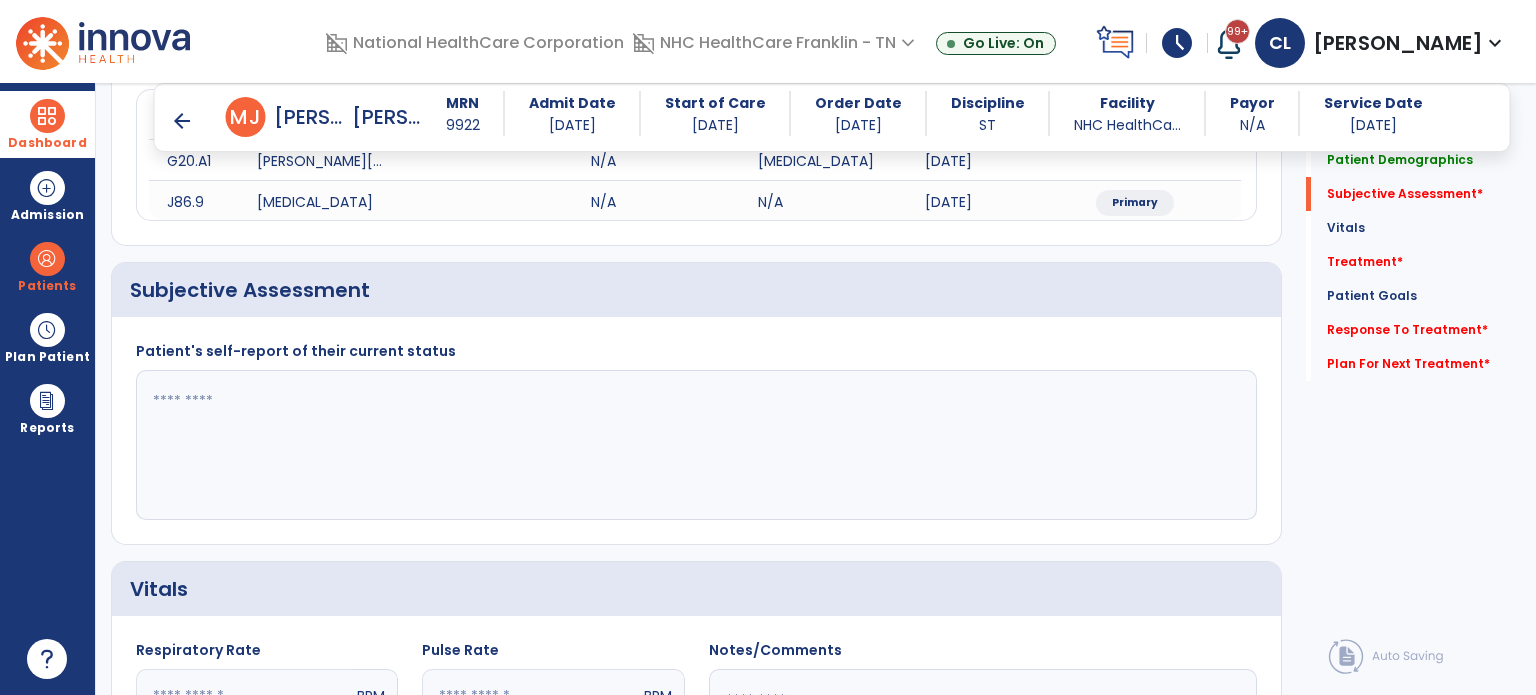 click 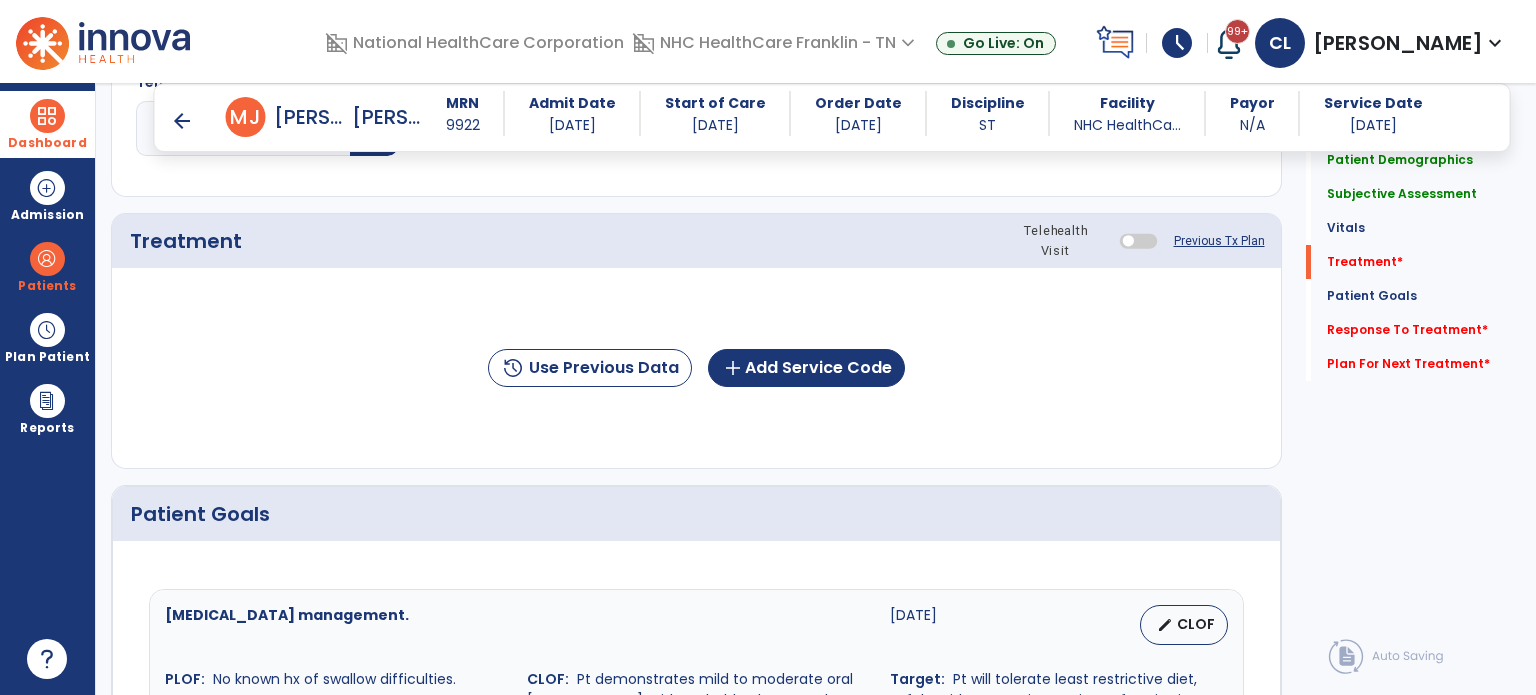 scroll, scrollTop: 1083, scrollLeft: 0, axis: vertical 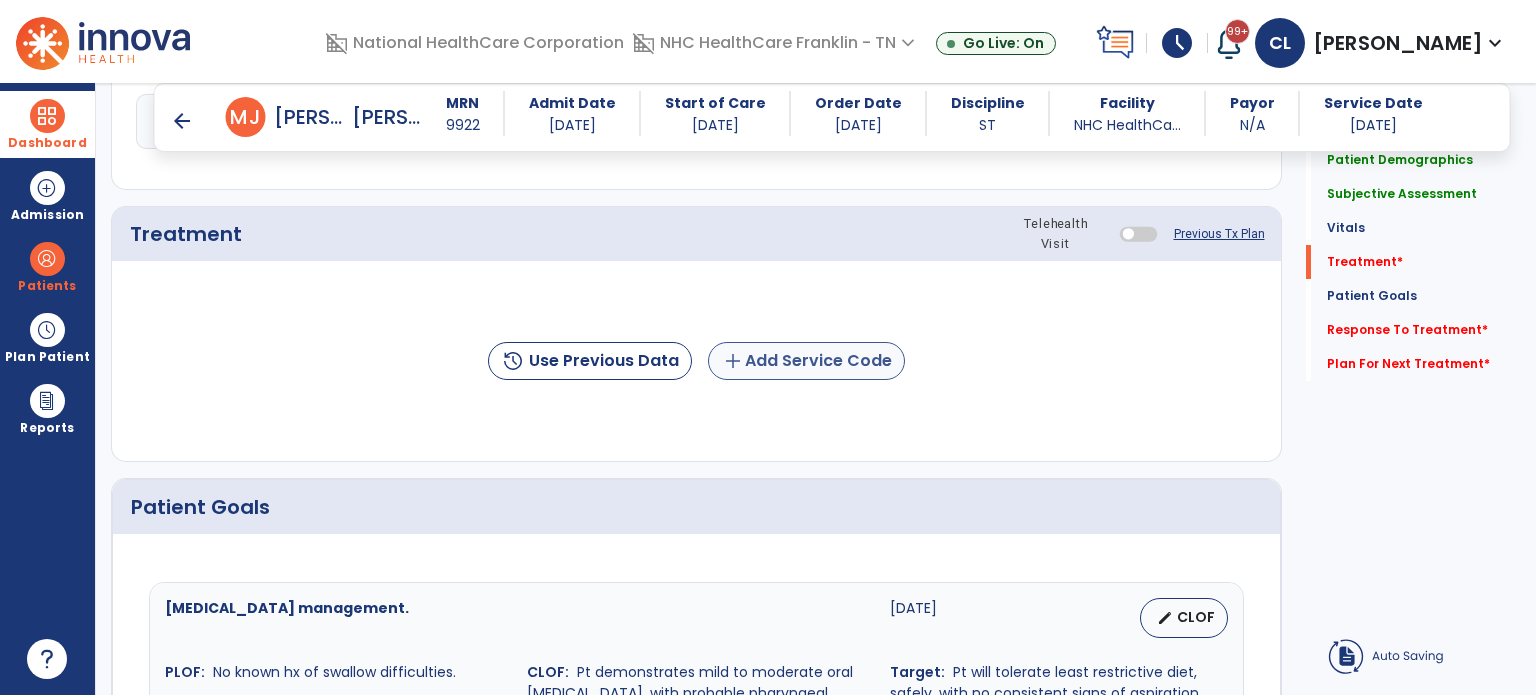 type on "**********" 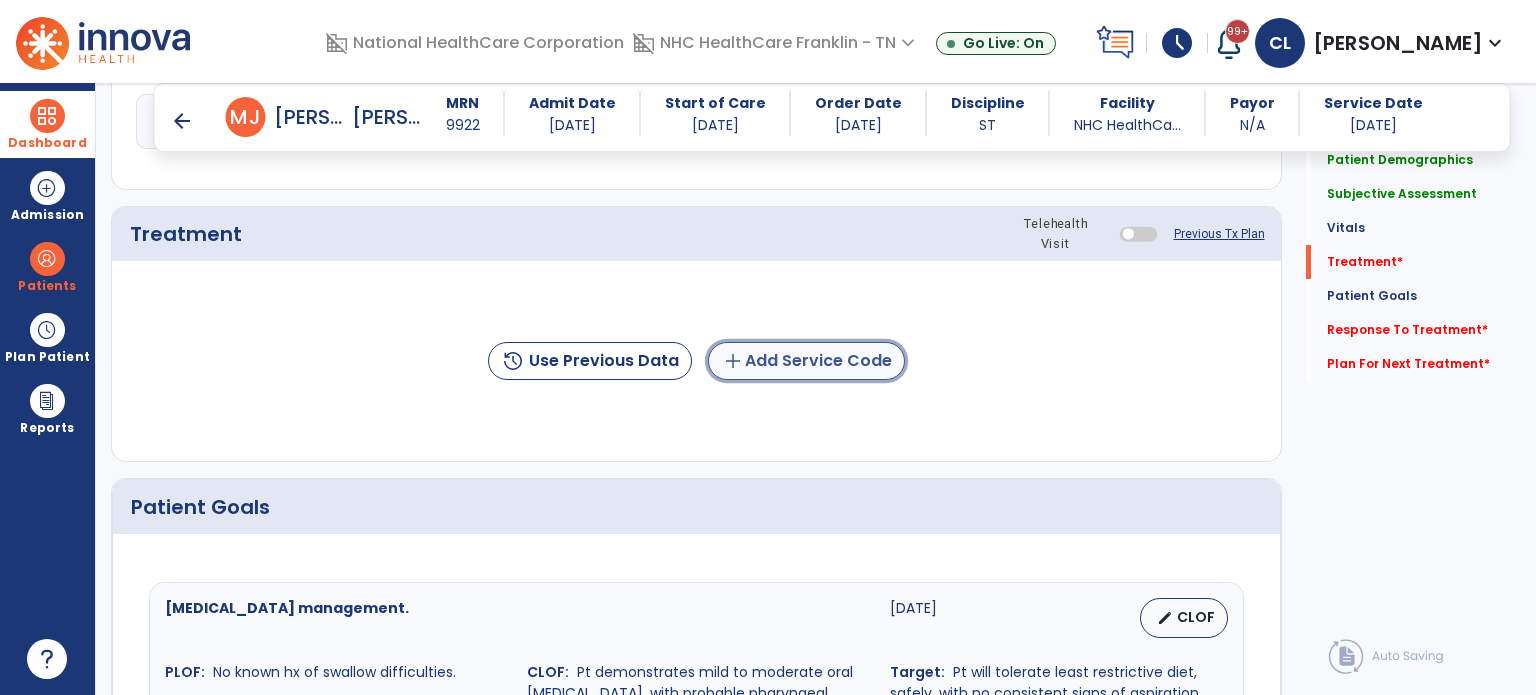 click on "add  Add Service Code" 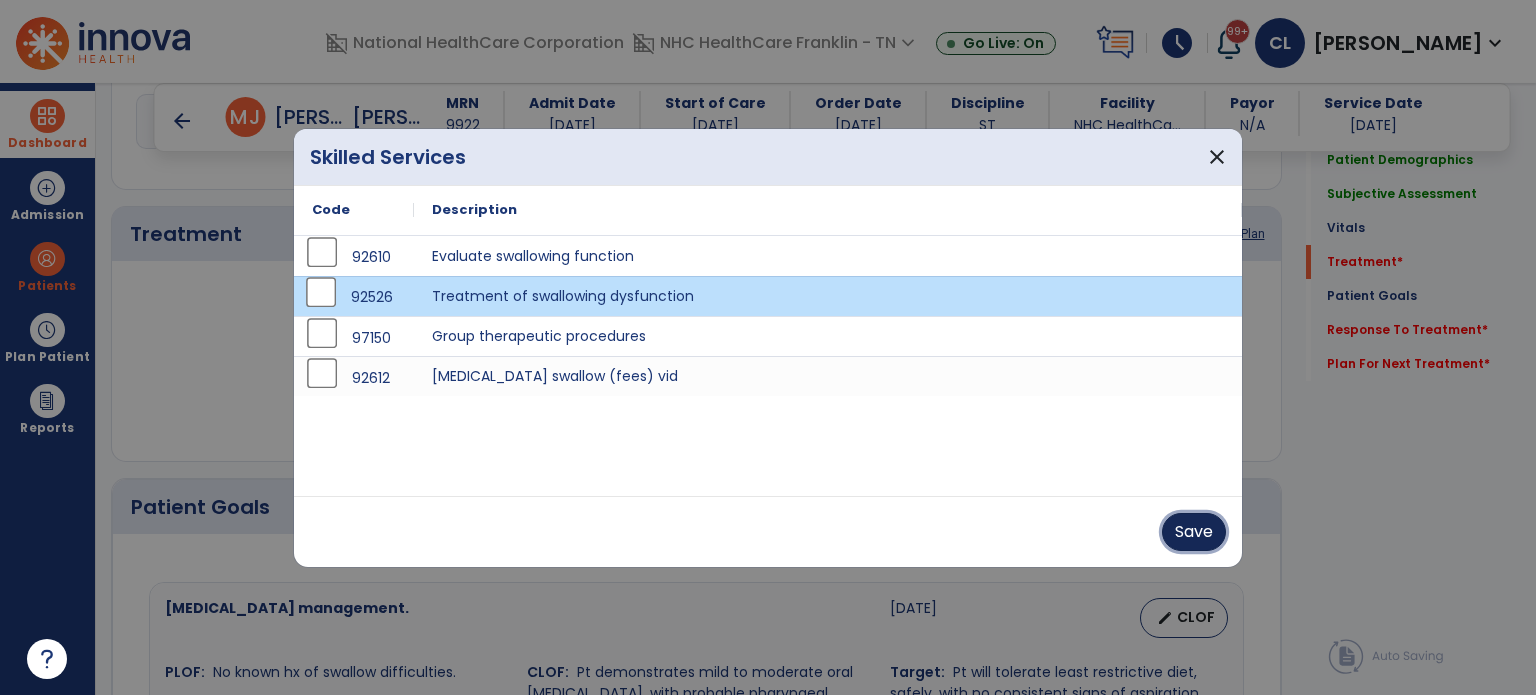 click on "Save" at bounding box center [1194, 532] 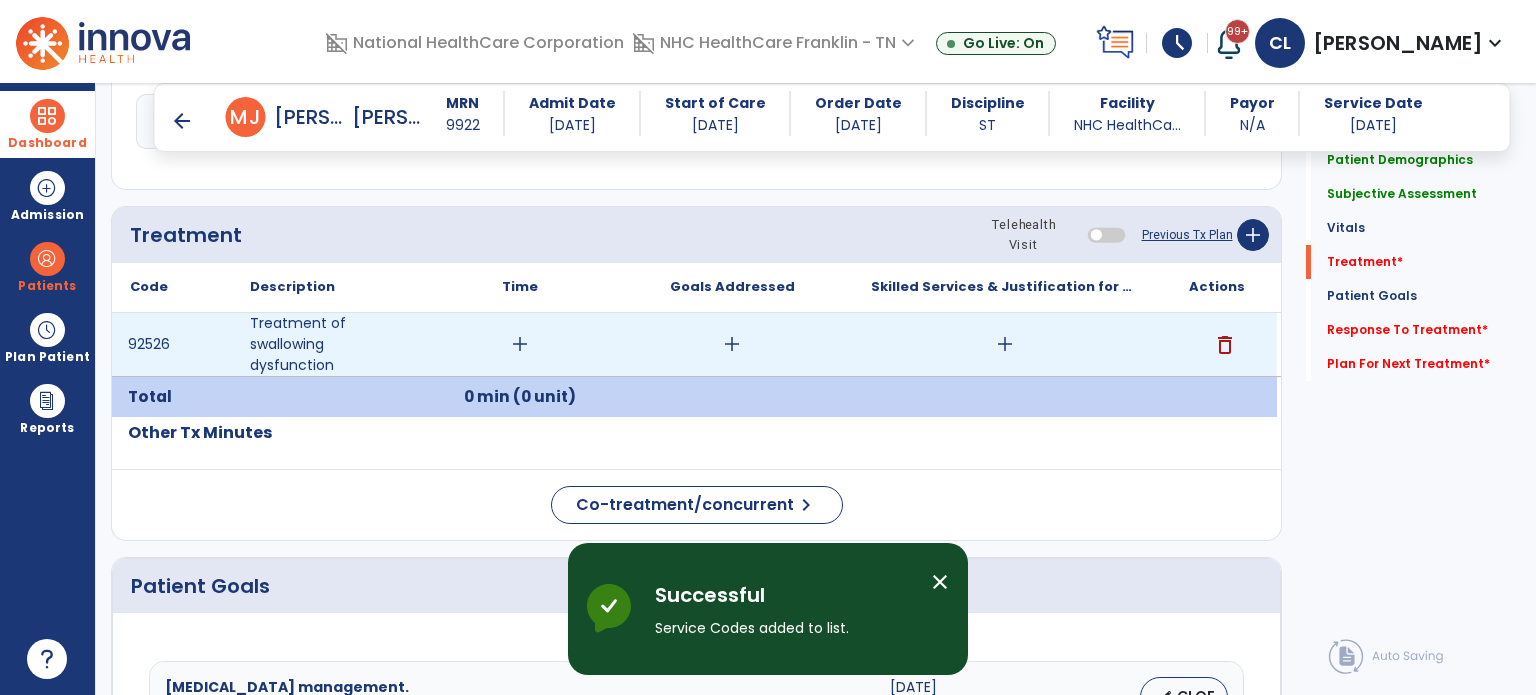 click on "add" at bounding box center (732, 344) 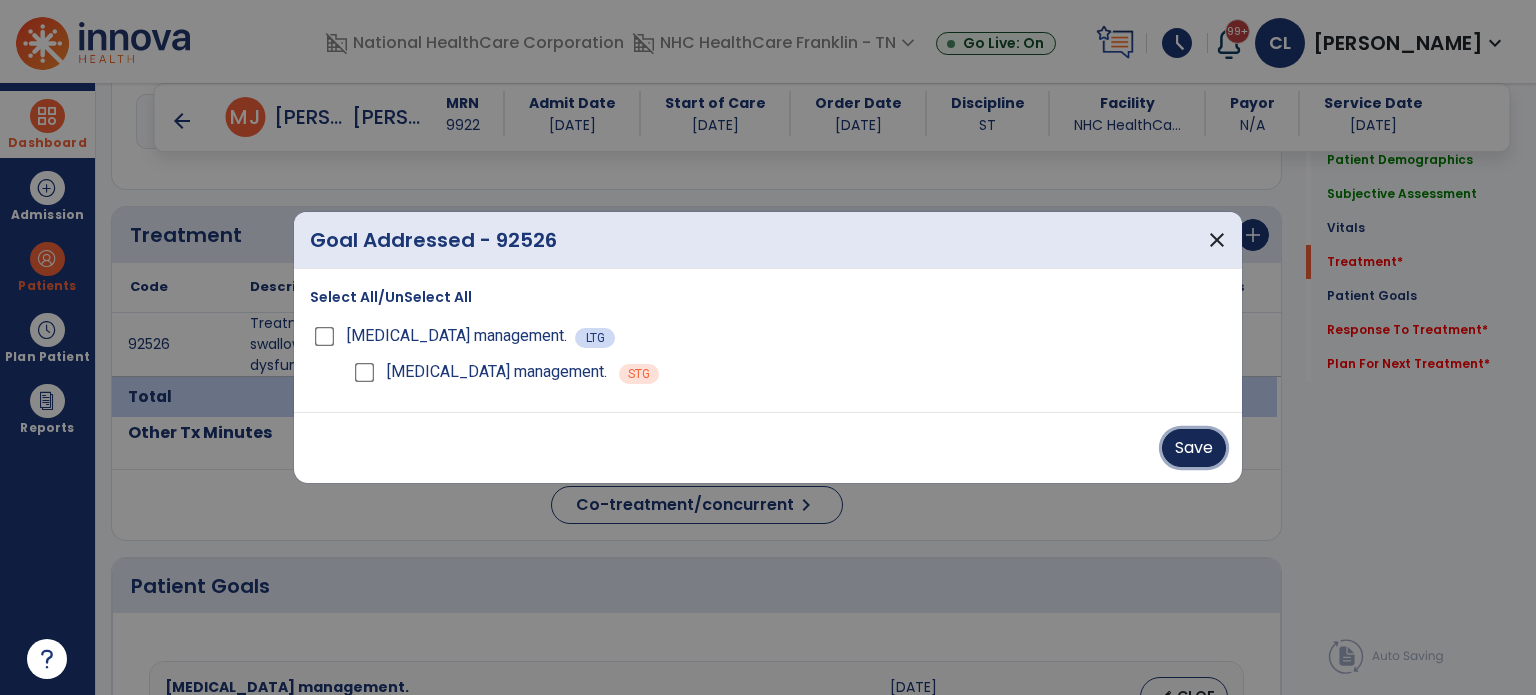 click on "Save" at bounding box center [1194, 448] 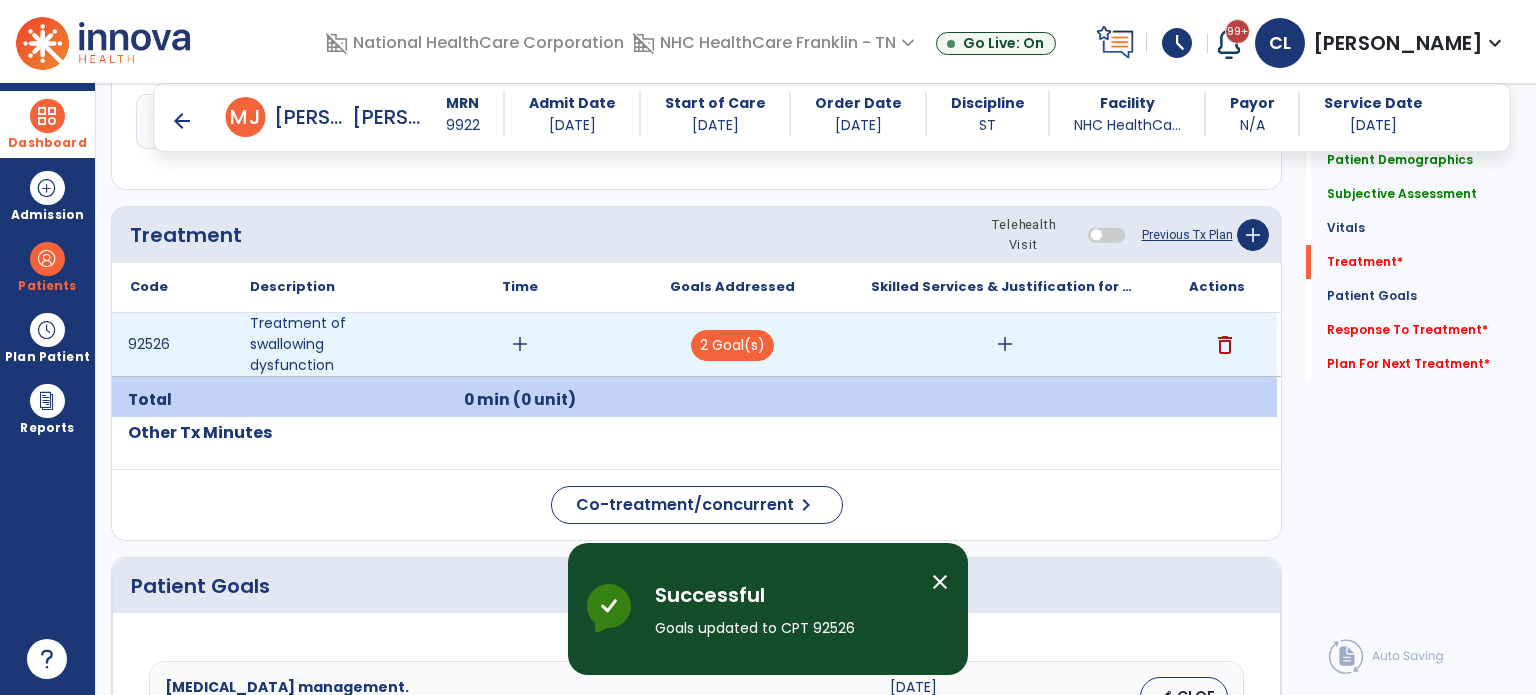 click on "add" at bounding box center [1004, 344] 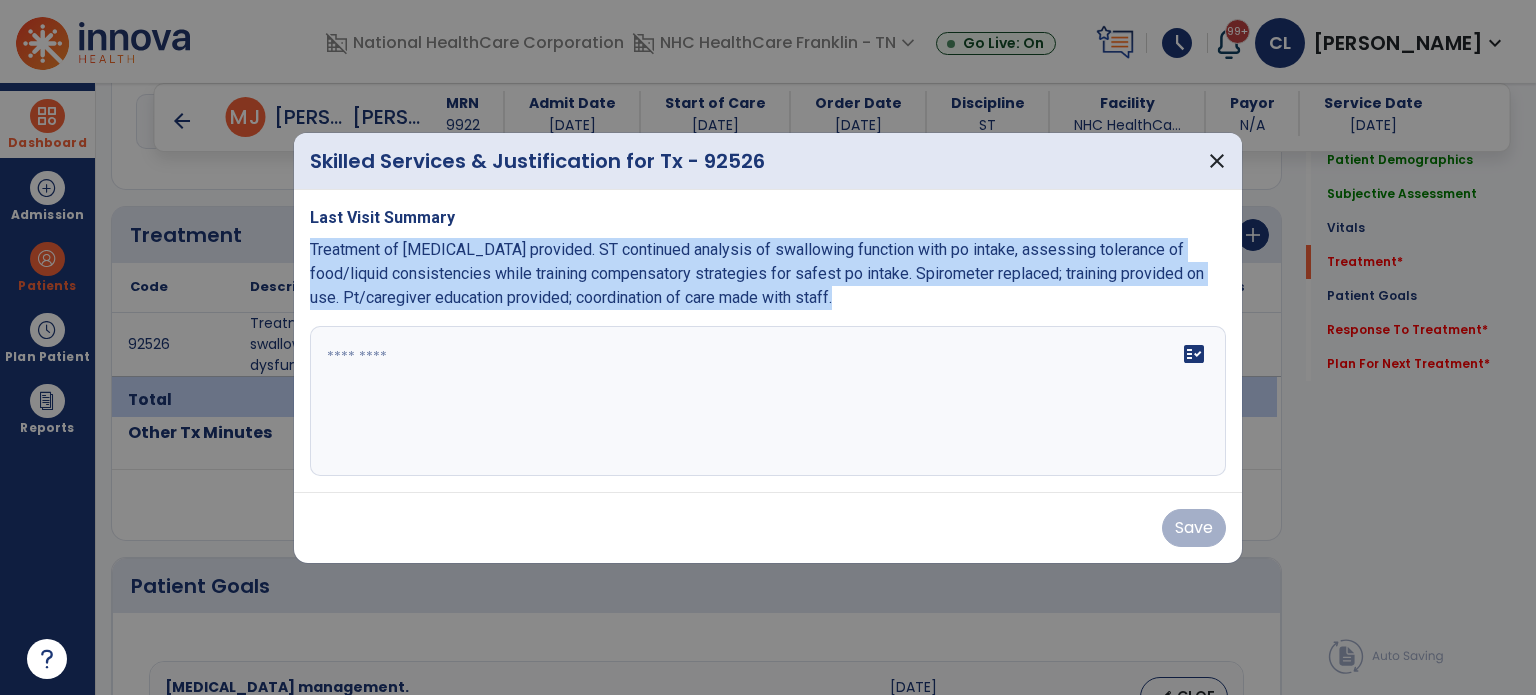 drag, startPoint x: 312, startPoint y: 250, endPoint x: 813, endPoint y: 343, distance: 509.55862 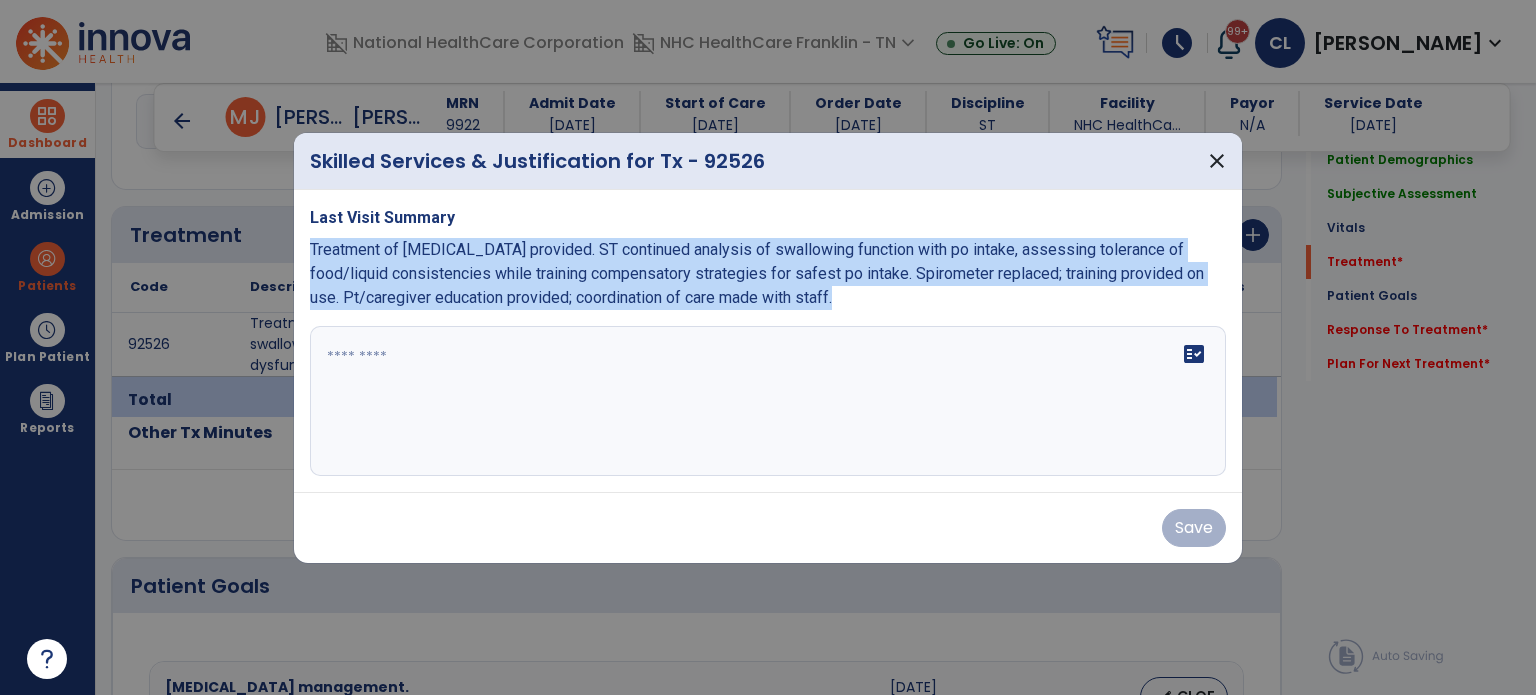 click on "Last Visit Summary Treatment of [MEDICAL_DATA] provided. ST continued analysis of swallowing function with po intake, assessing tolerance of food/liquid consistencies while training compensatory strategies for safest po intake. Spirometer replaced; training provided on use. Pt/caregiver education provided; coordination of care made with staff.   fact_check" at bounding box center [768, 341] 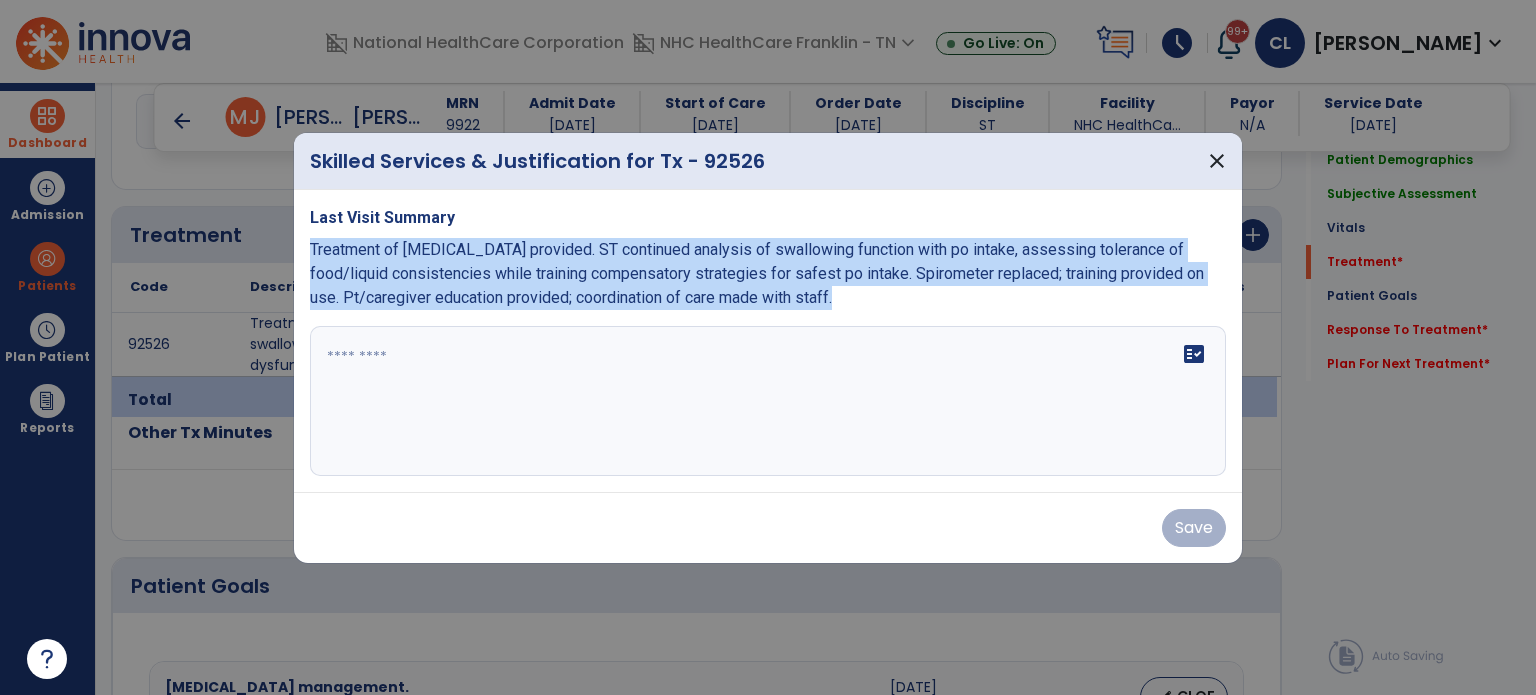 copy on "Treatment of [MEDICAL_DATA] provided. ST continued analysis of swallowing function with po intake, assessing tolerance of food/liquid consistencies while training compensatory strategies for safest po intake. Spirometer replaced; training provided on use. Pt/caregiver education provided; coordination of care made with staff." 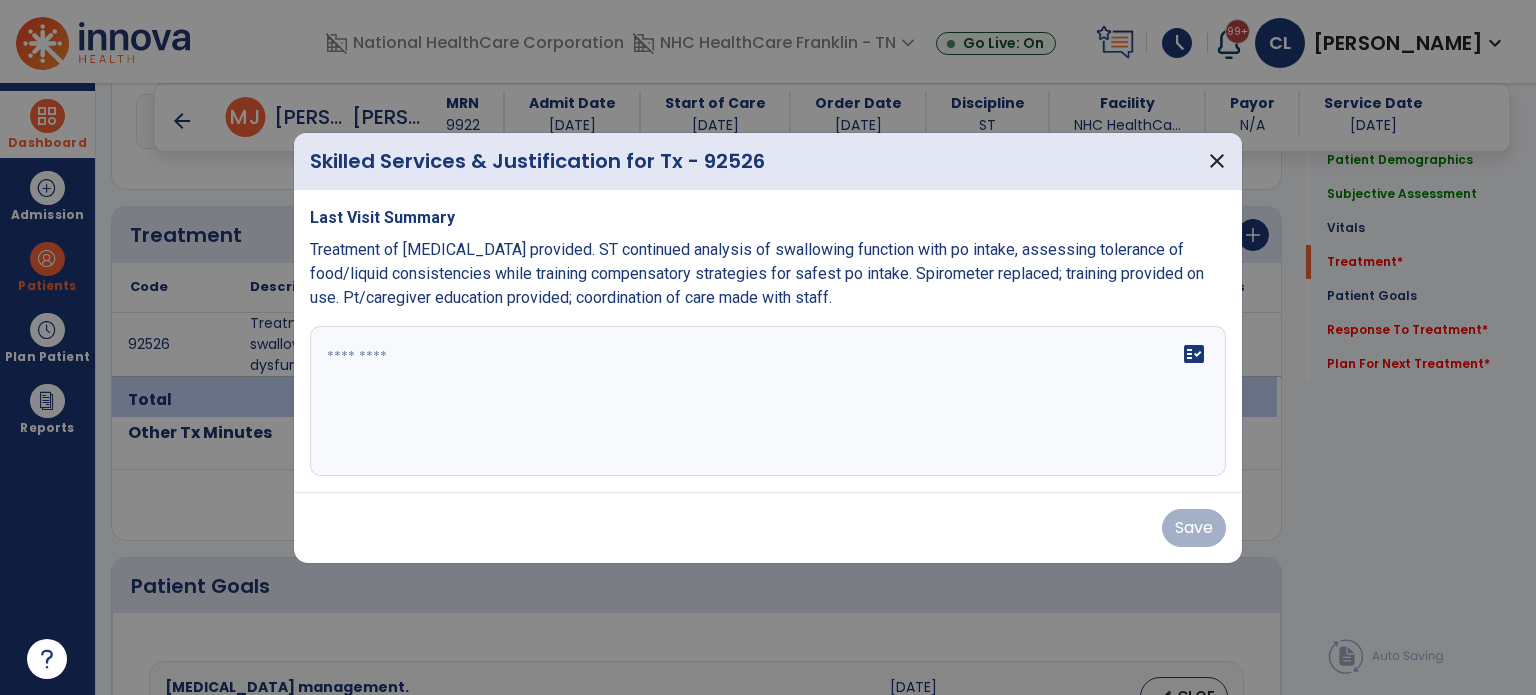 click at bounding box center (768, 401) 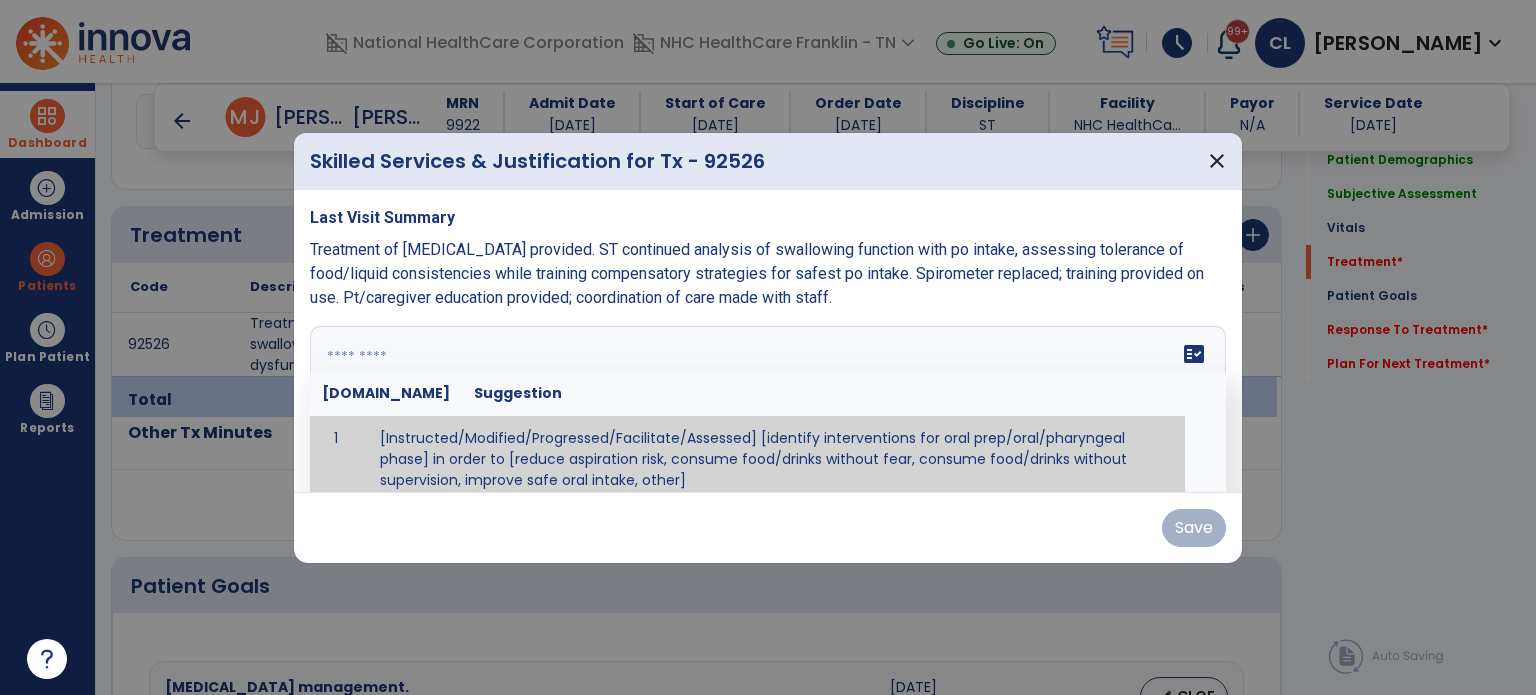 scroll, scrollTop: 12, scrollLeft: 0, axis: vertical 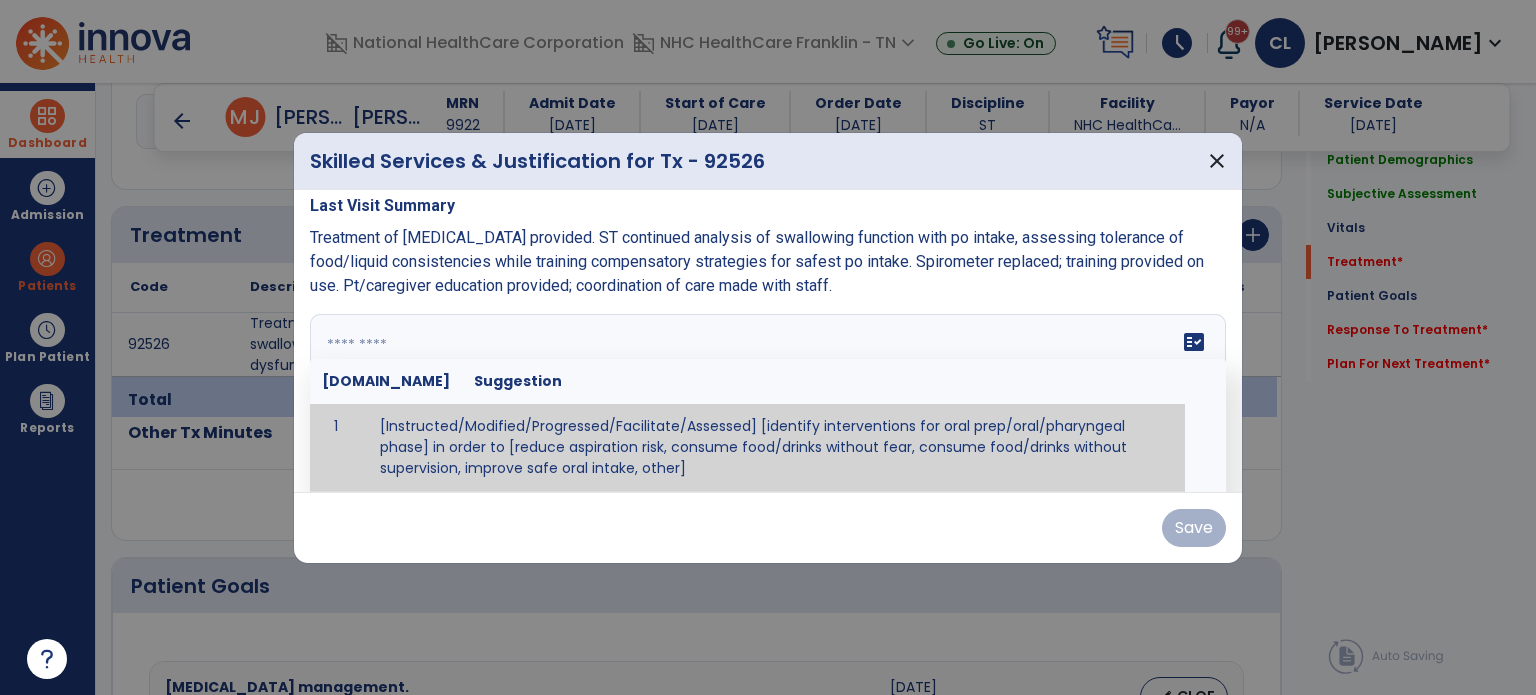 paste on "**********" 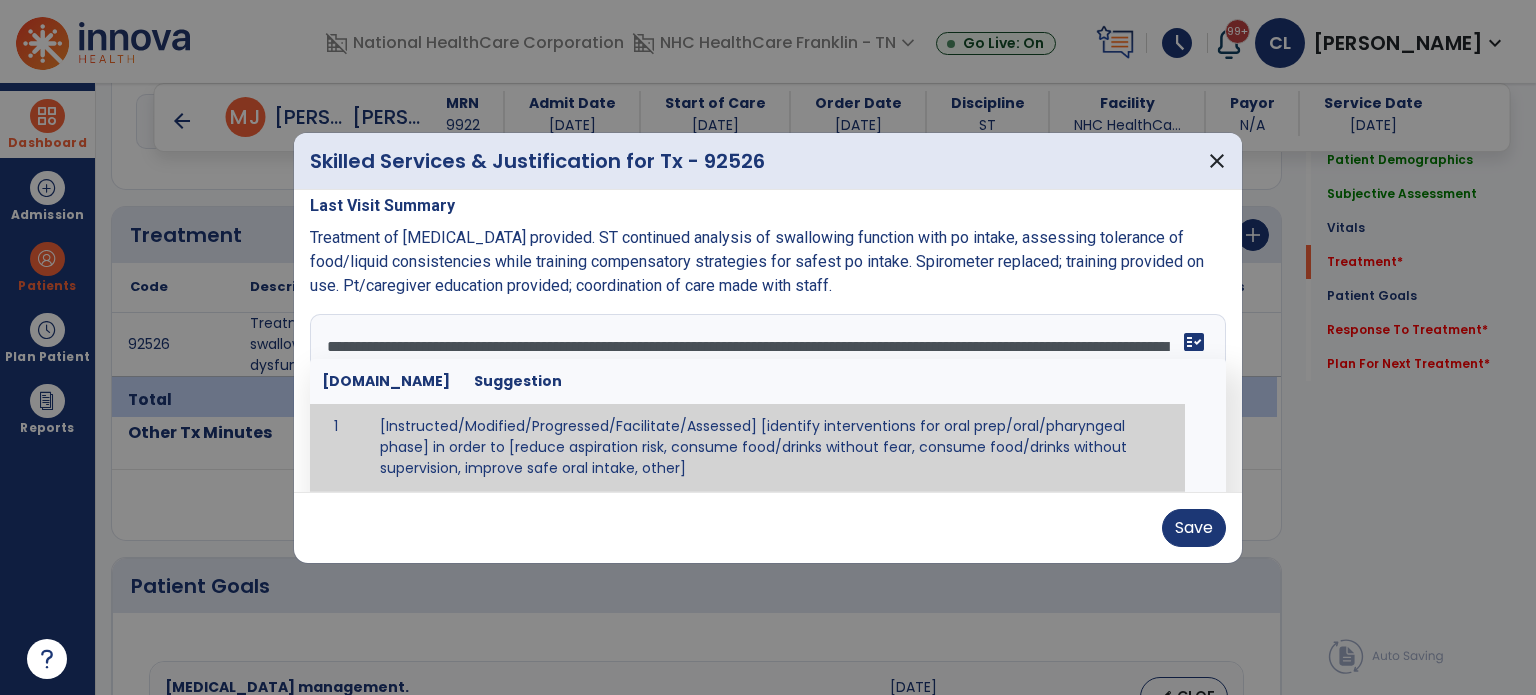 scroll, scrollTop: 15, scrollLeft: 0, axis: vertical 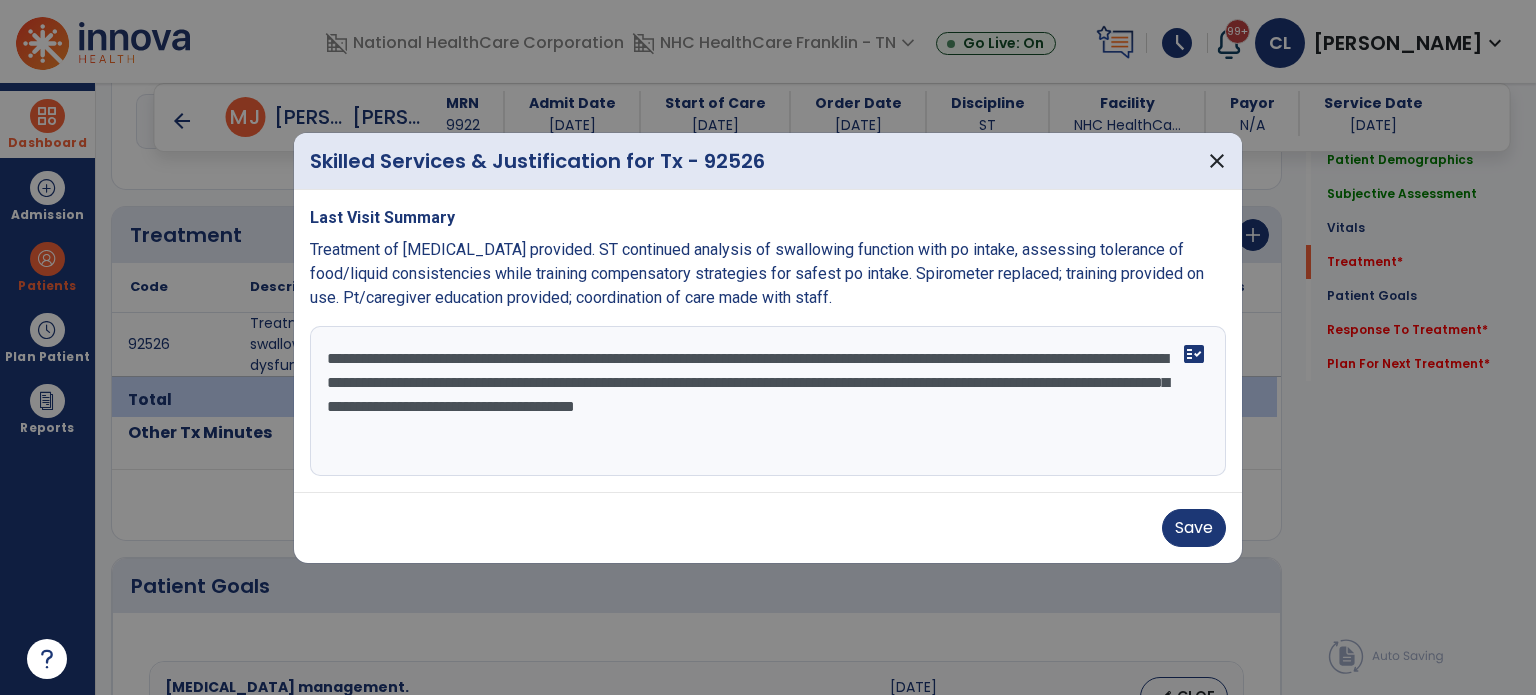 click at bounding box center (768, 347) 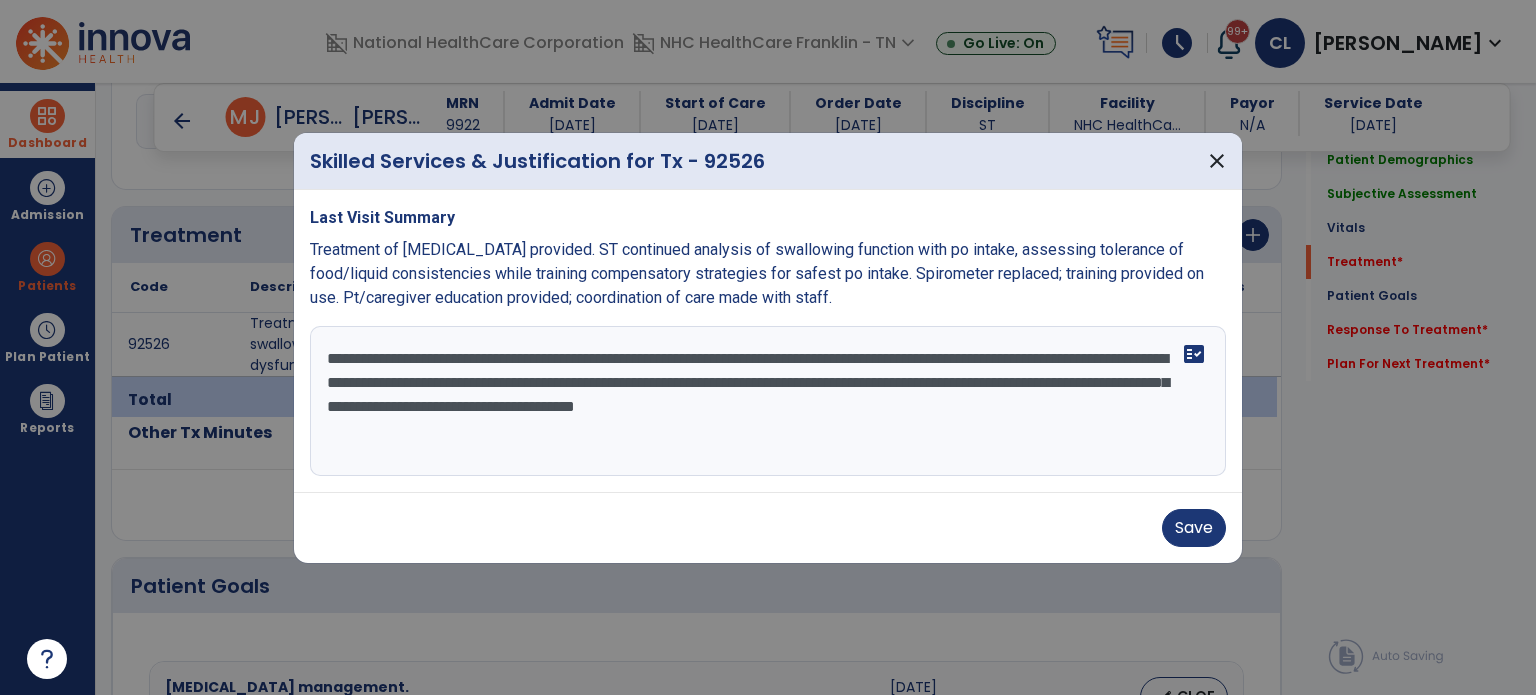 drag, startPoint x: 325, startPoint y: 409, endPoint x: 703, endPoint y: 411, distance: 378.00528 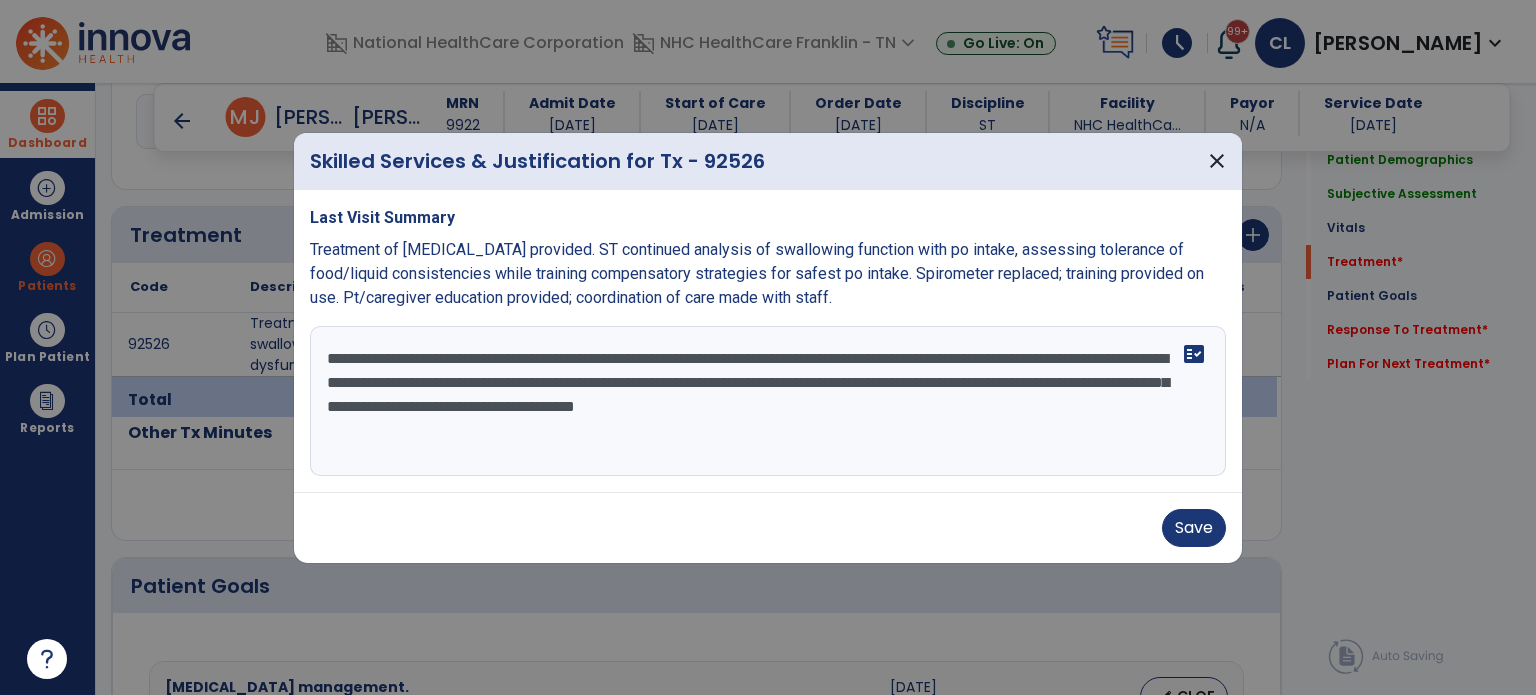 click on "**********" at bounding box center [768, 401] 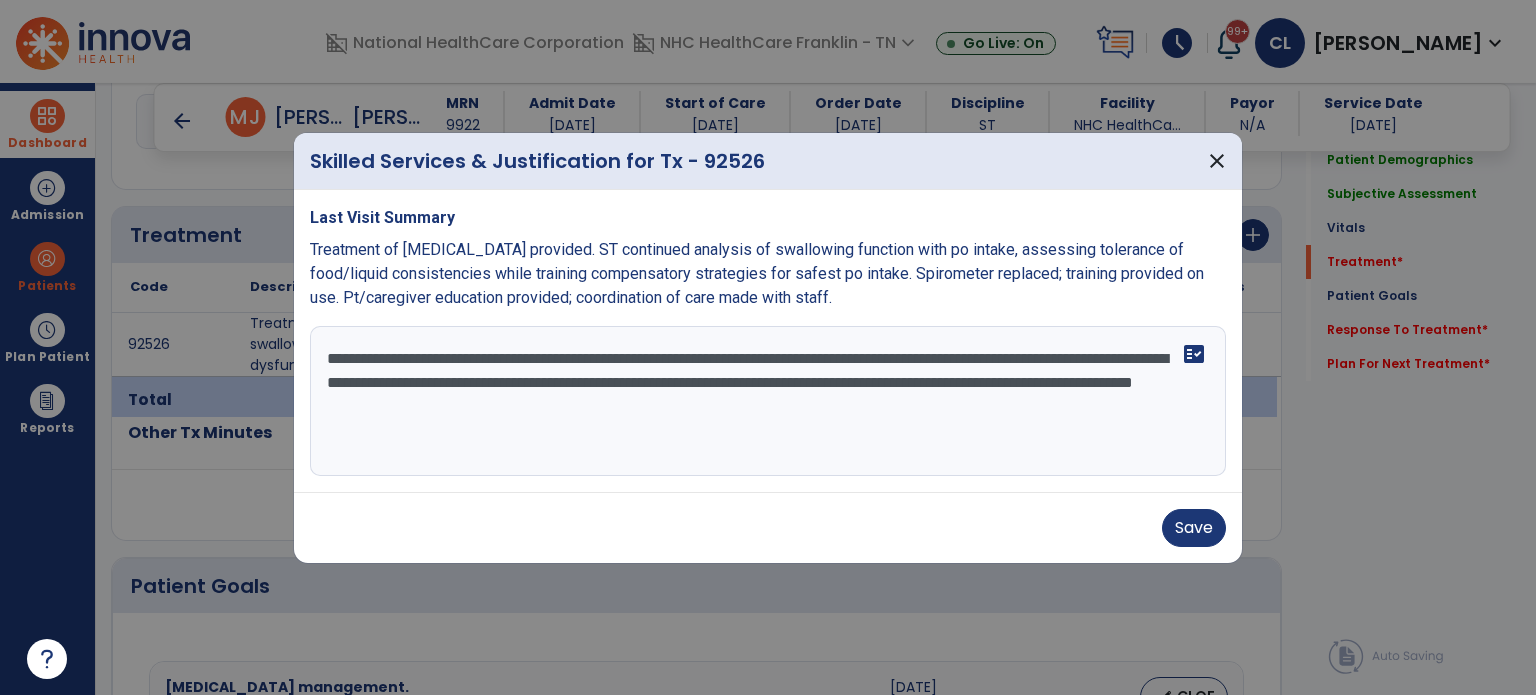 click on "**********" at bounding box center (768, 401) 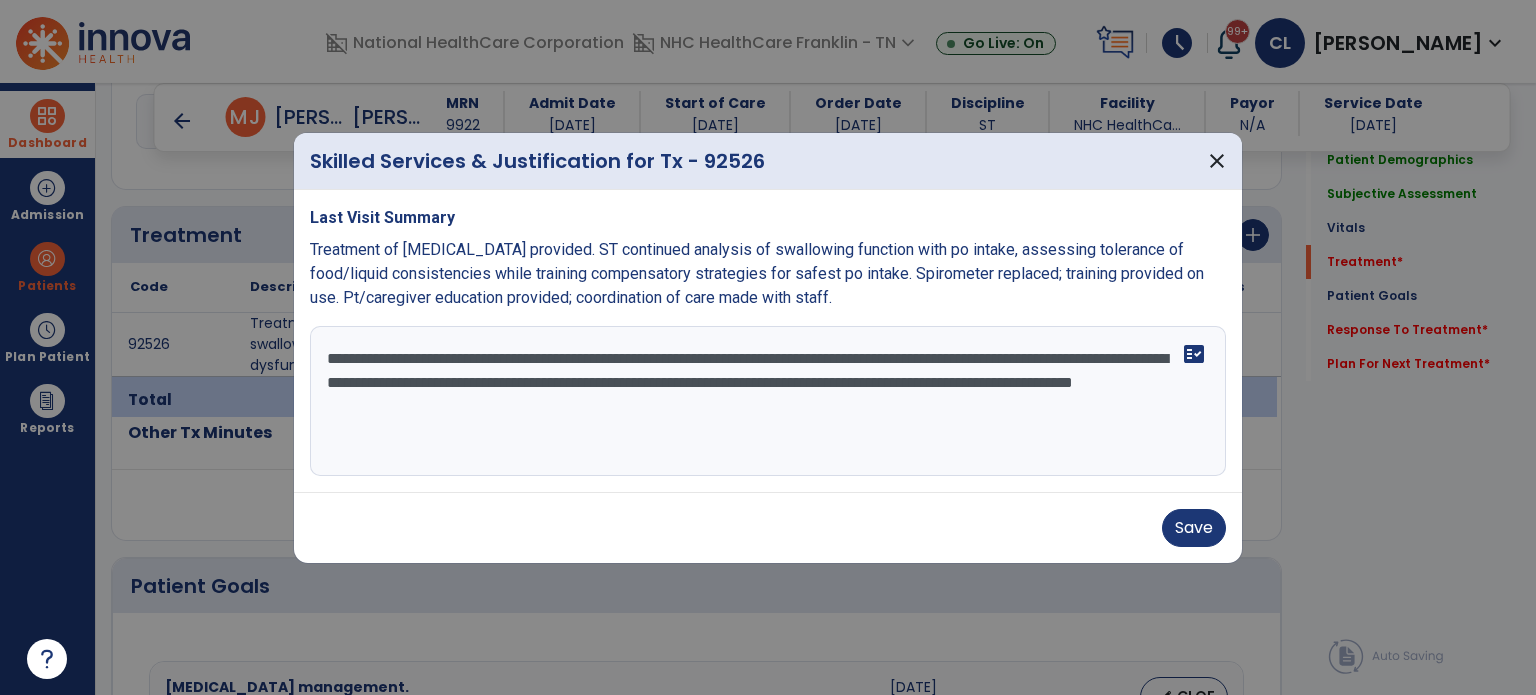 drag, startPoint x: 485, startPoint y: 403, endPoint x: 1004, endPoint y: 464, distance: 522.5725 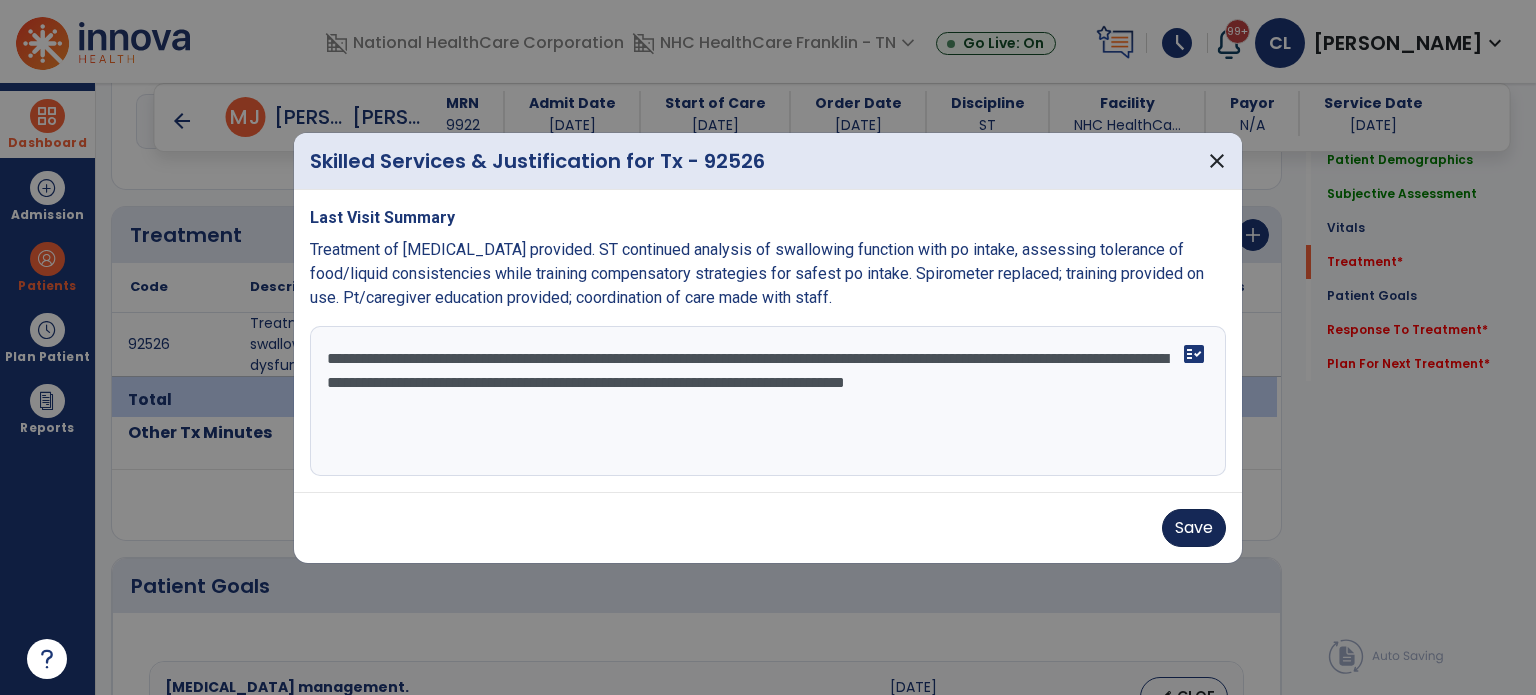 type on "**********" 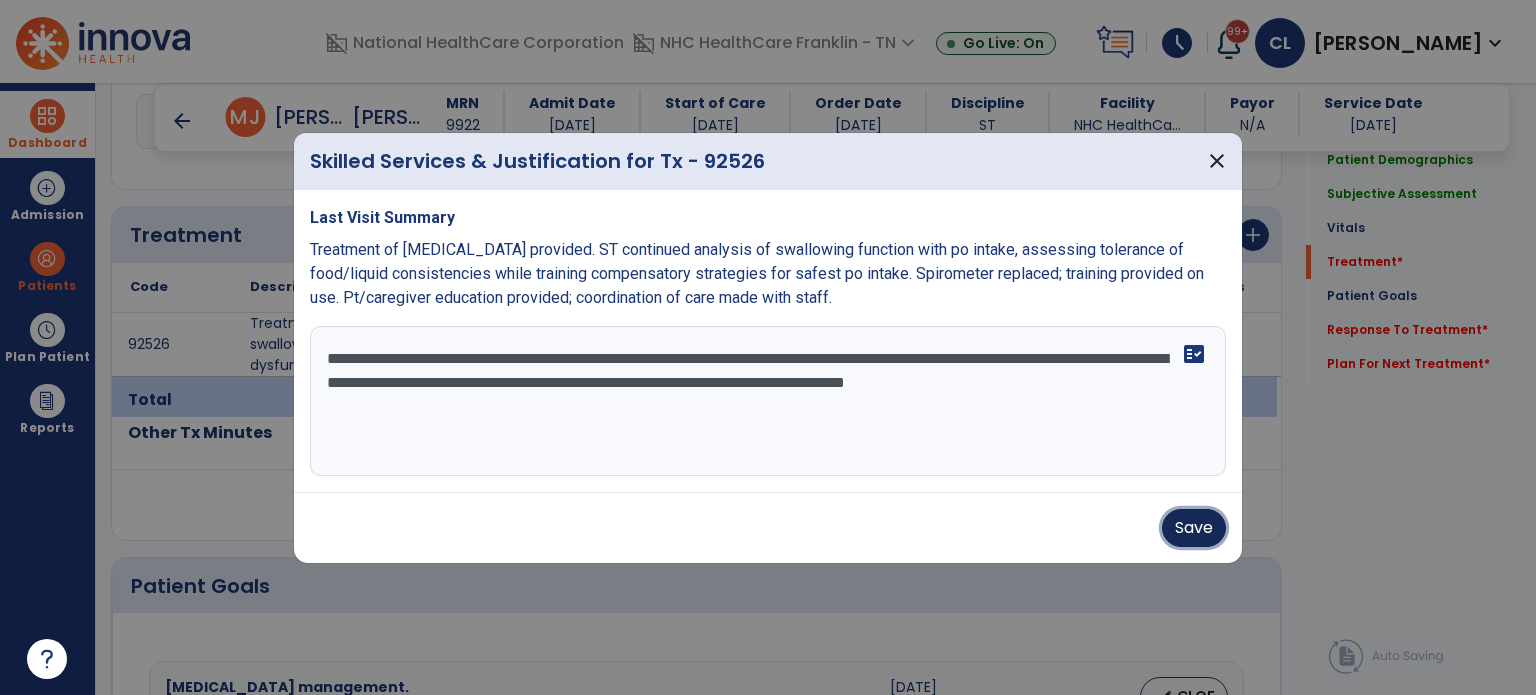 click on "Save" at bounding box center (1194, 528) 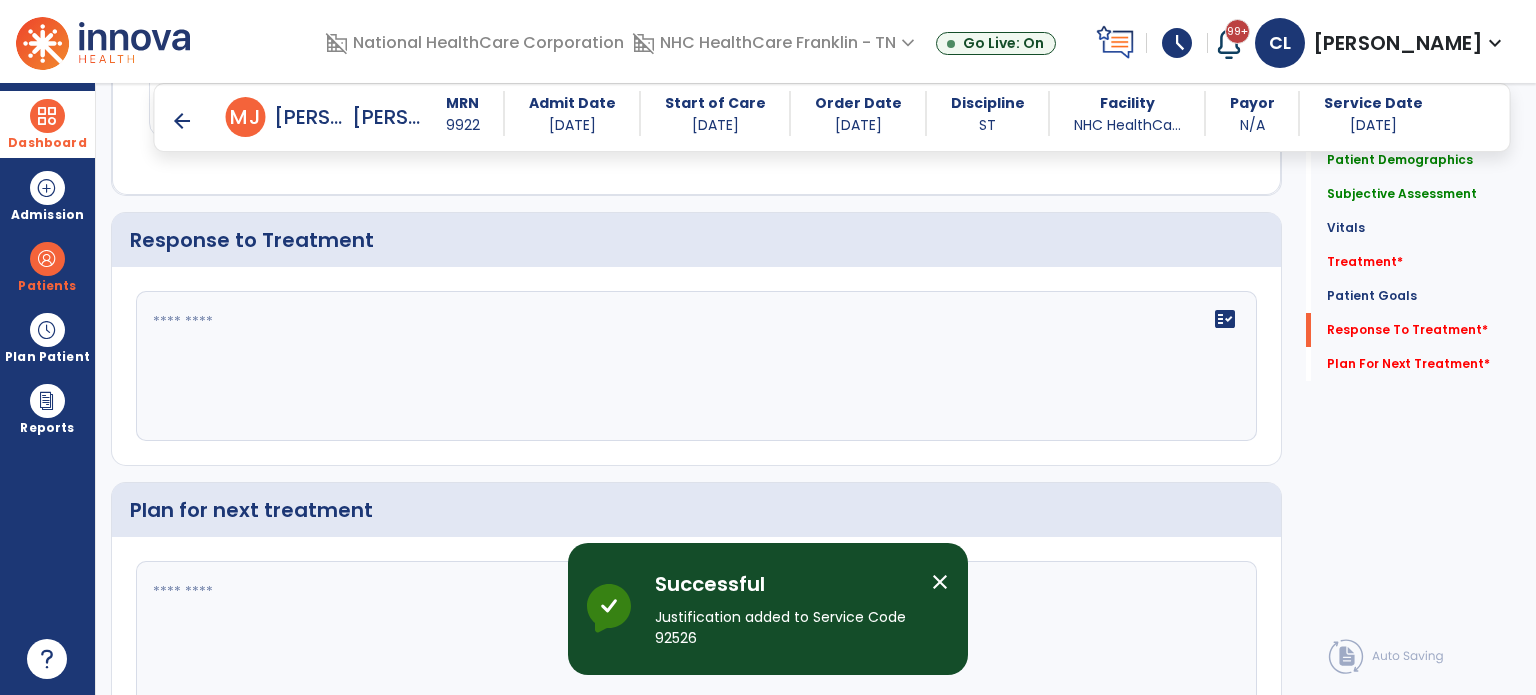 scroll, scrollTop: 2097, scrollLeft: 0, axis: vertical 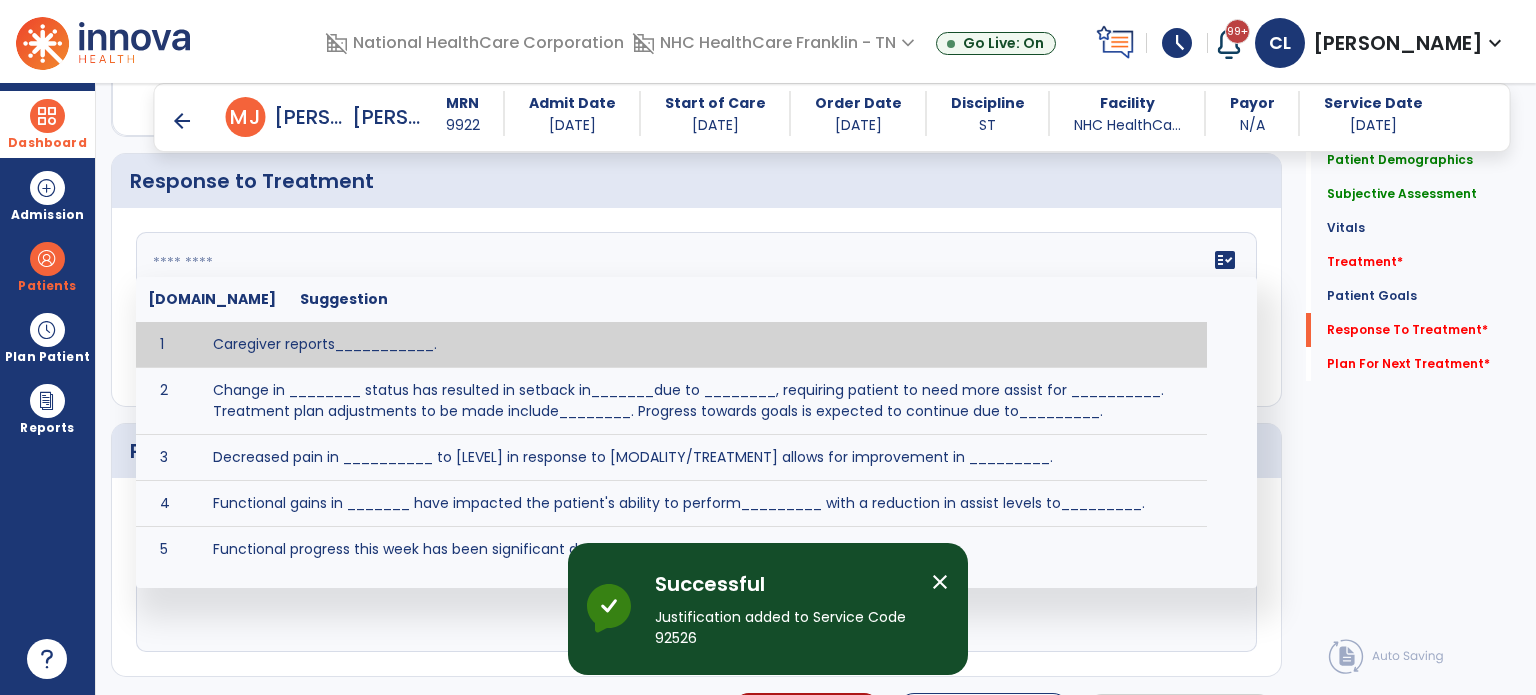 click on "fact_check  [DOMAIN_NAME] Suggestion 1 Caregiver reports___________. 2 Change in ________ status has resulted in setback in_______due to ________, requiring patient to need more assist for __________.   Treatment plan adjustments to be made include________.  Progress towards goals is expected to continue due to_________. 3 Decreased pain in __________ to [LEVEL] in response to [MODALITY/TREATMENT] allows for improvement in _________. 4 Functional gains in _______ have impacted the patient's ability to perform_________ with a reduction in assist levels to_________. 5 Functional progress this week has been significant due to__________. 6 Gains in ________ have improved the patient's ability to perform ______with decreased levels of assist to___________. 7 Improvement in ________allows patient to tolerate higher levels of challenges in_________. 8 Pain in [AREA] has decreased to [LEVEL] in response to [TREATMENT/MODALITY], allowing fore ease in completing__________. 9 10 11 12 13 14 15 16 17 18 19 20 21" 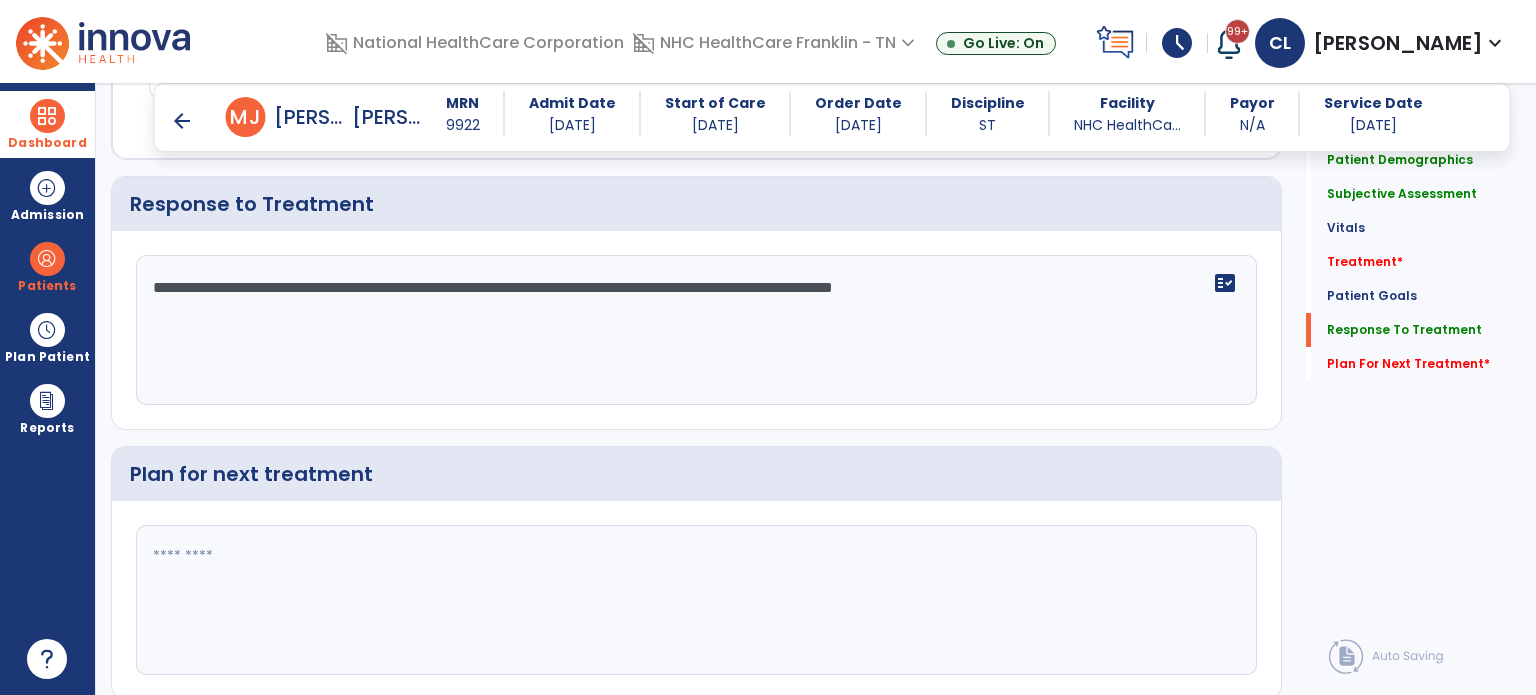 scroll, scrollTop: 2097, scrollLeft: 0, axis: vertical 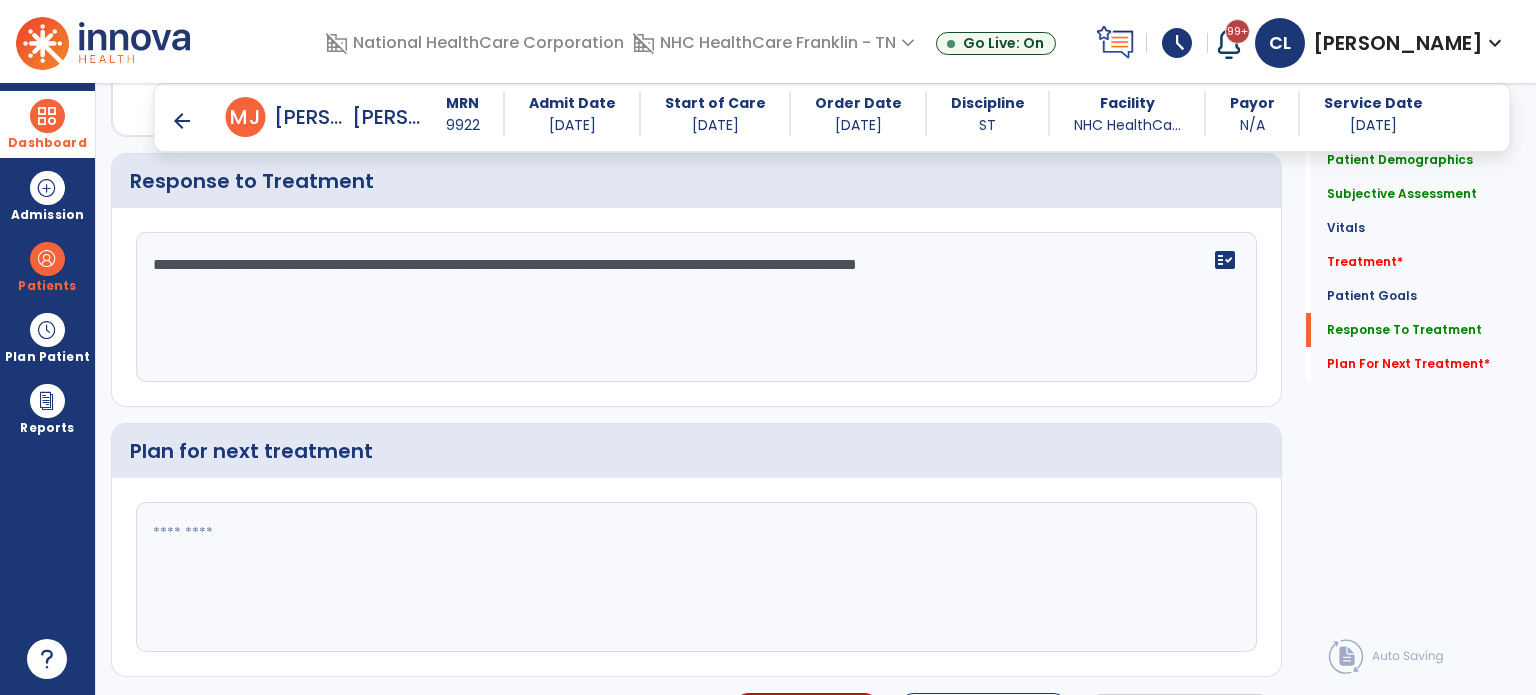 click on "**********" 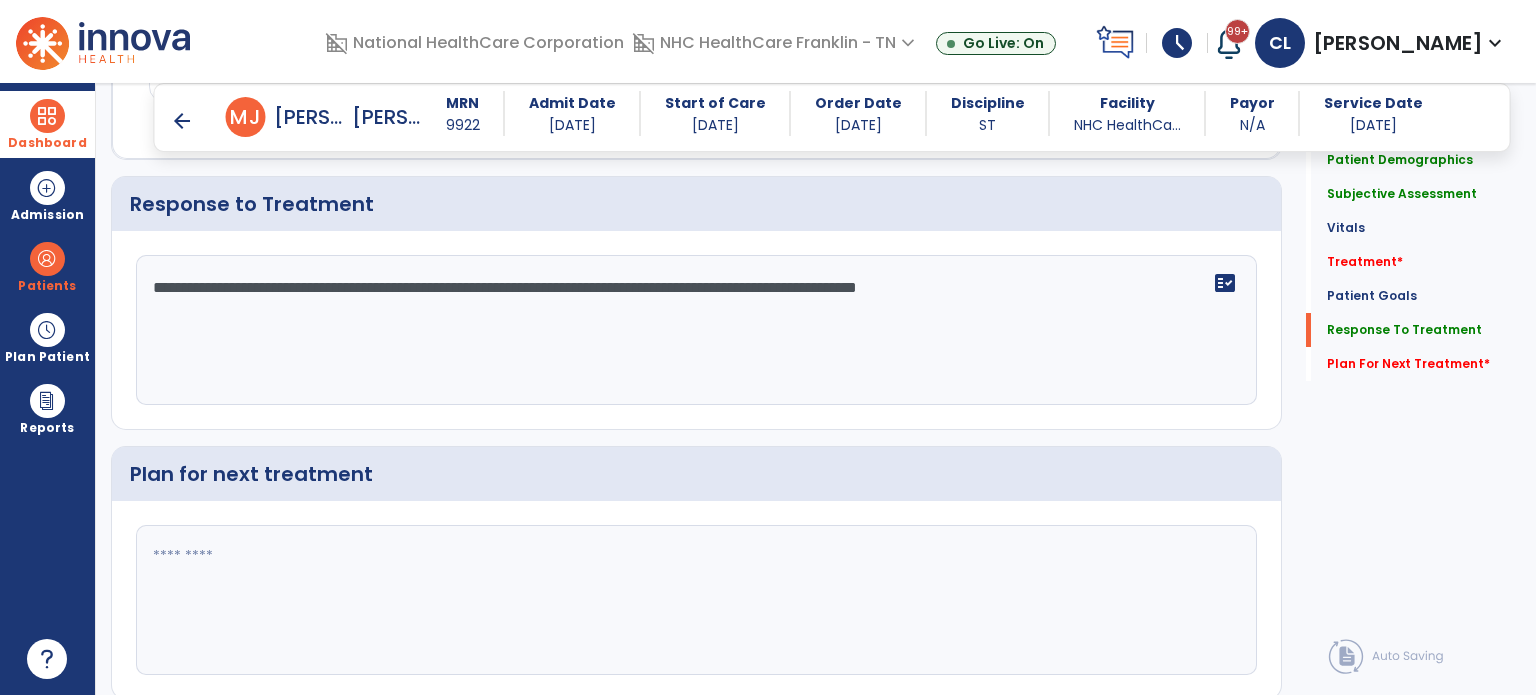 scroll, scrollTop: 2097, scrollLeft: 0, axis: vertical 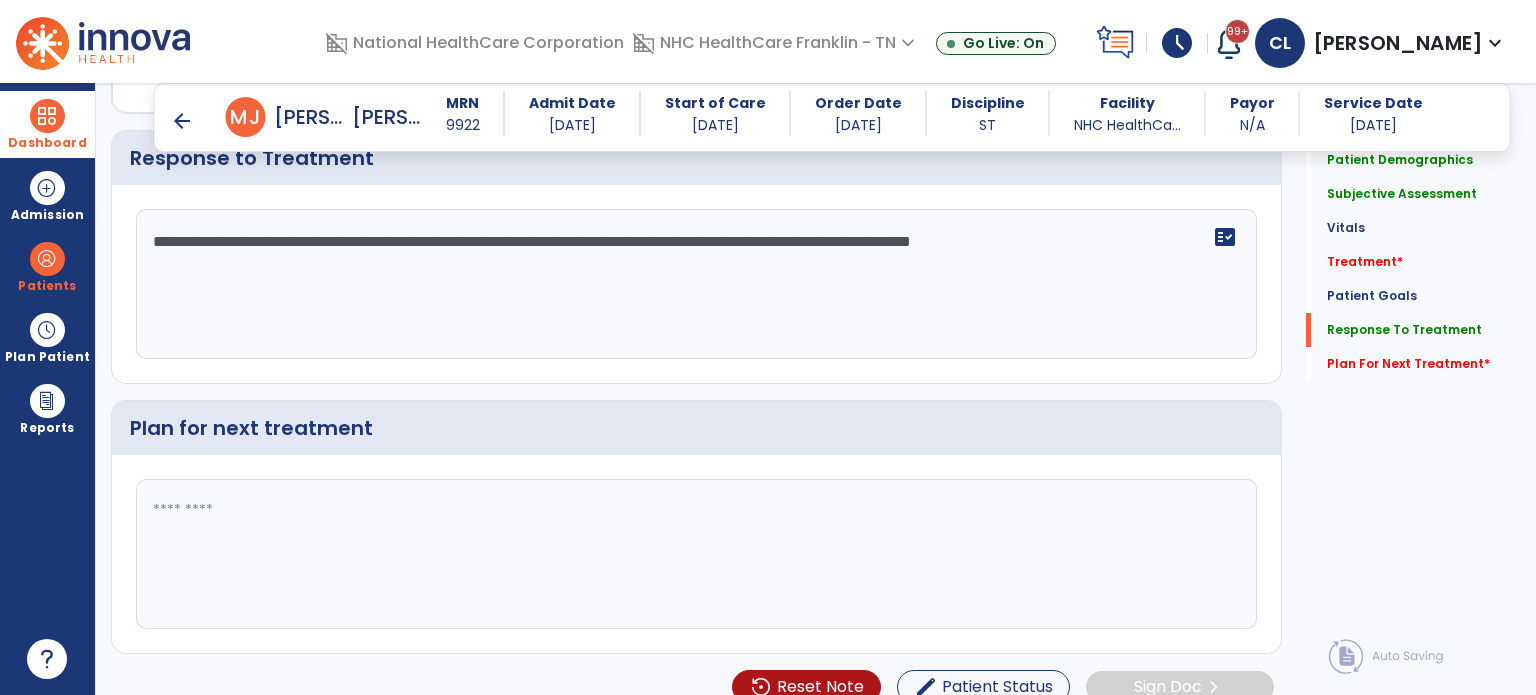 click on "**********" 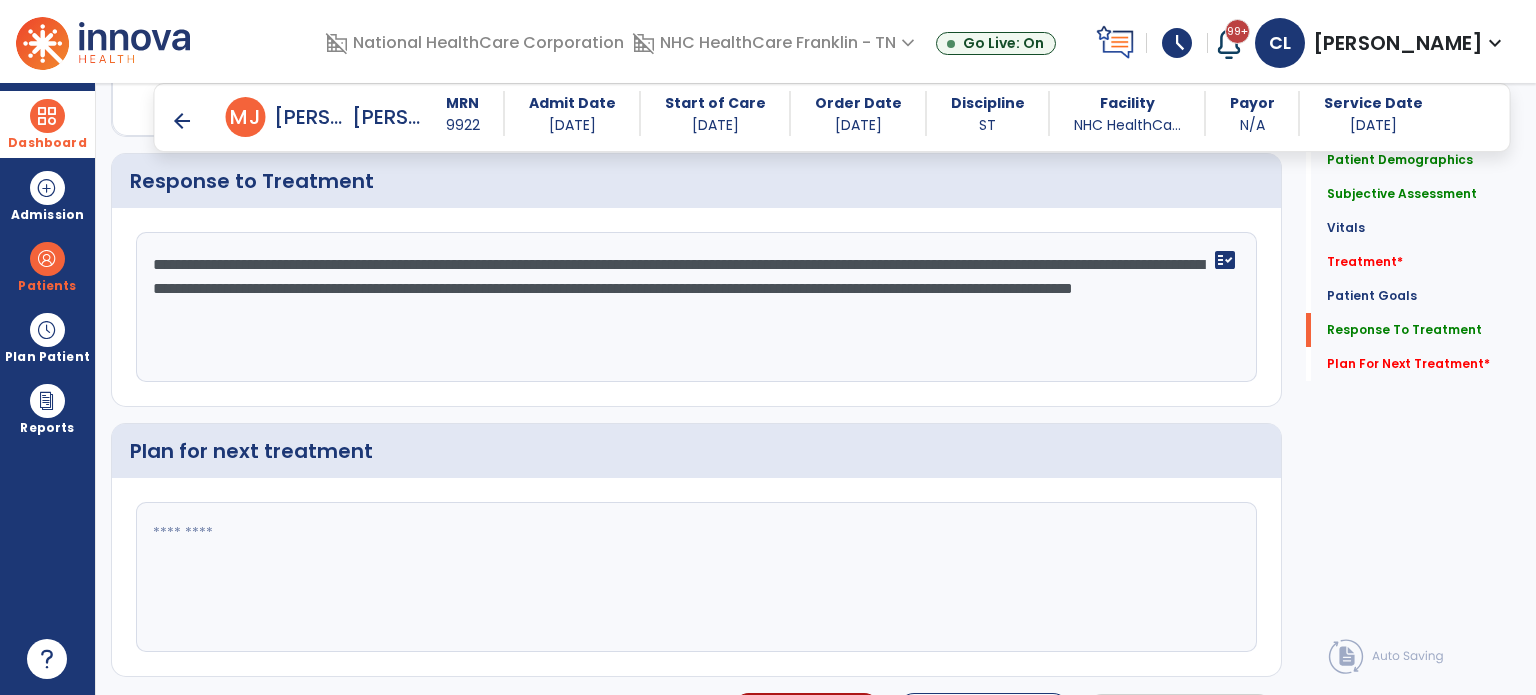 scroll, scrollTop: 2097, scrollLeft: 0, axis: vertical 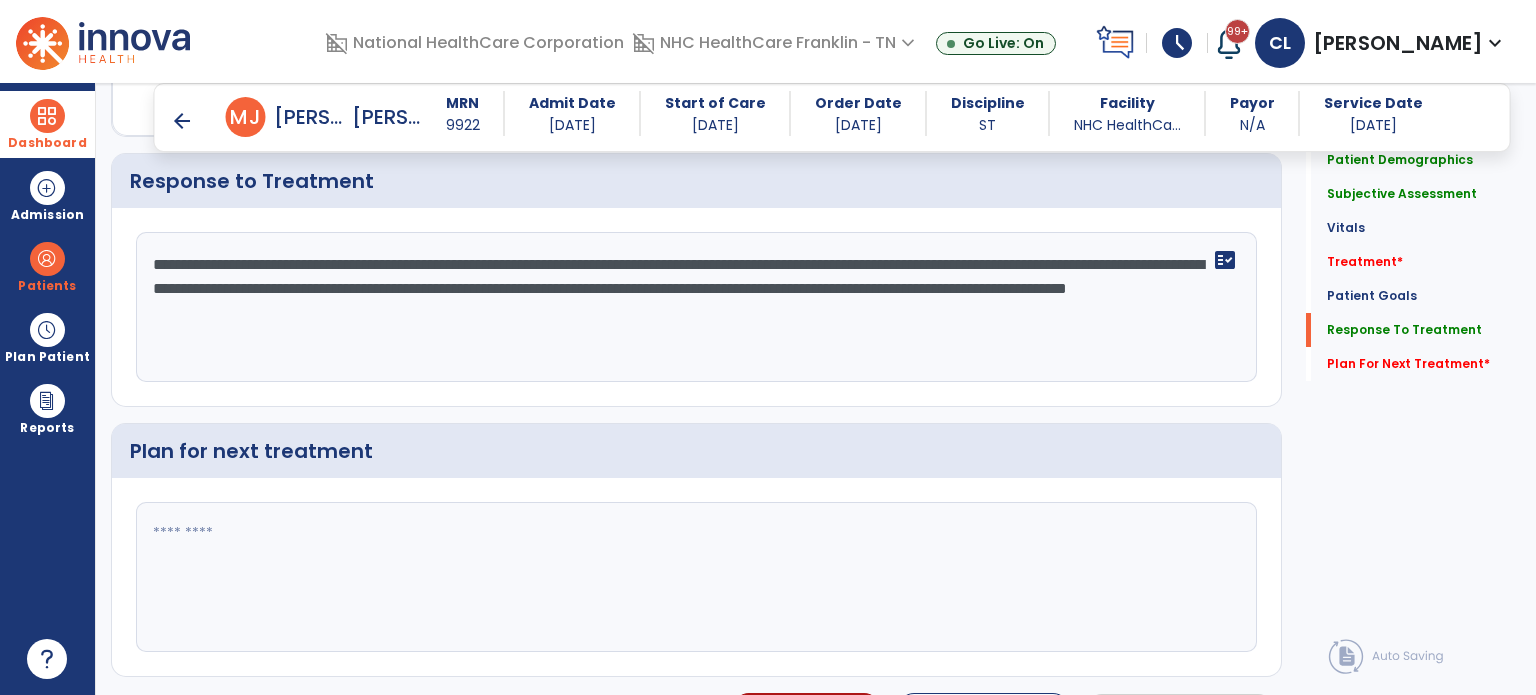 click on "**********" 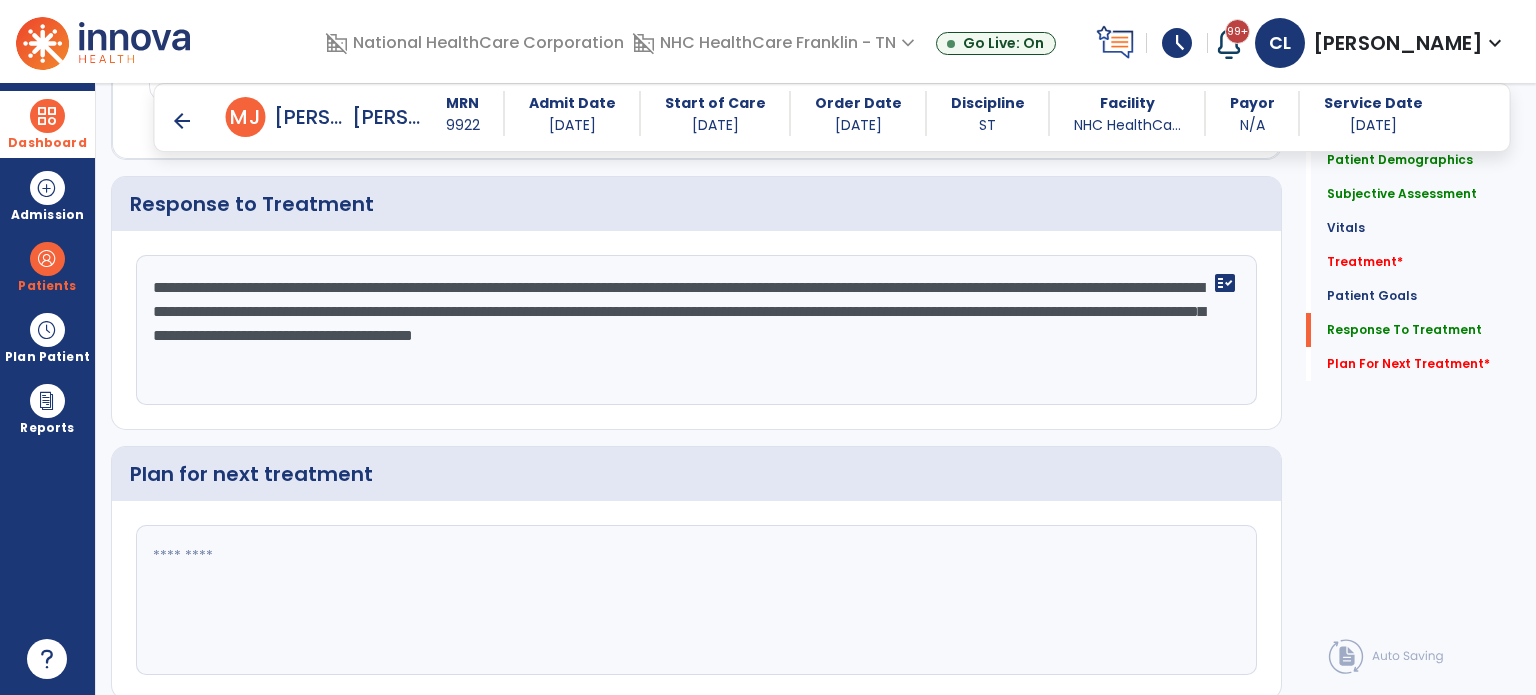 scroll, scrollTop: 2097, scrollLeft: 0, axis: vertical 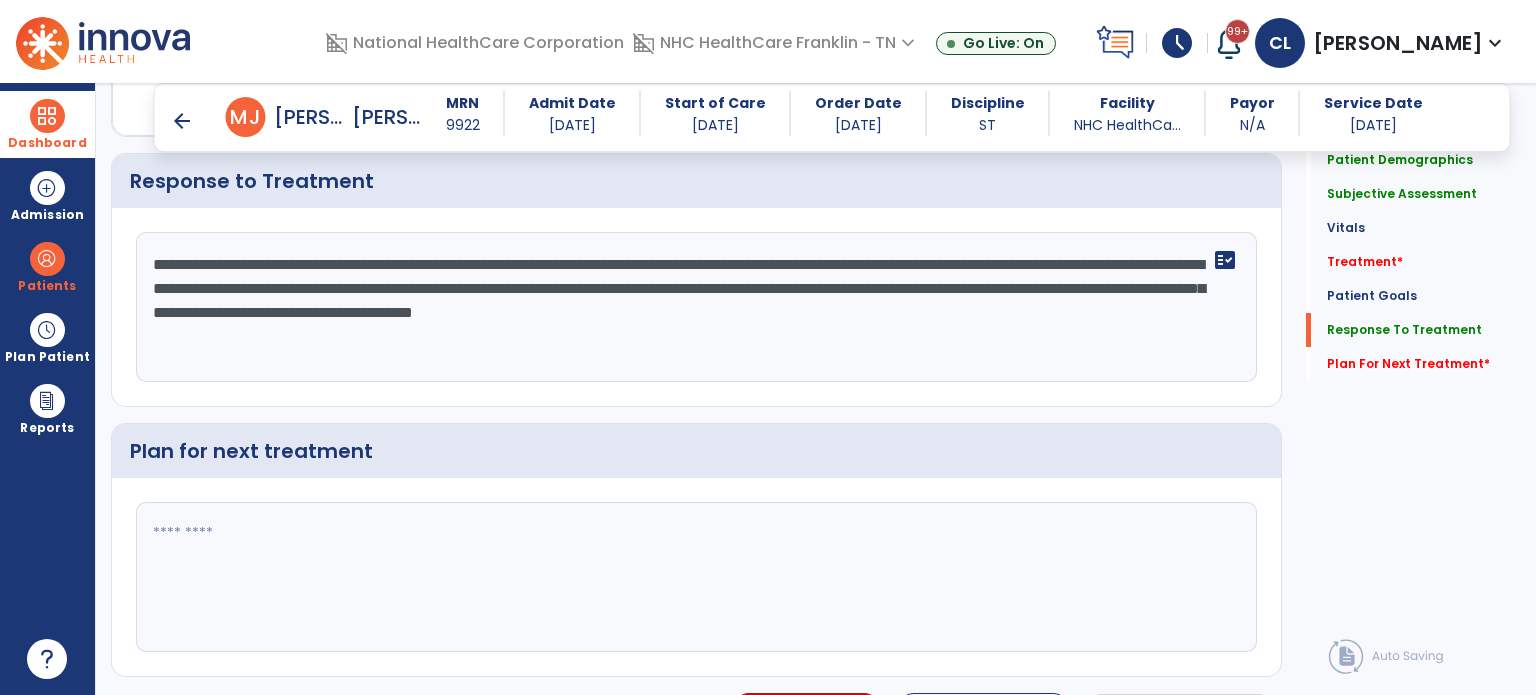 drag, startPoint x: 1096, startPoint y: 267, endPoint x: 1134, endPoint y: 287, distance: 42.941822 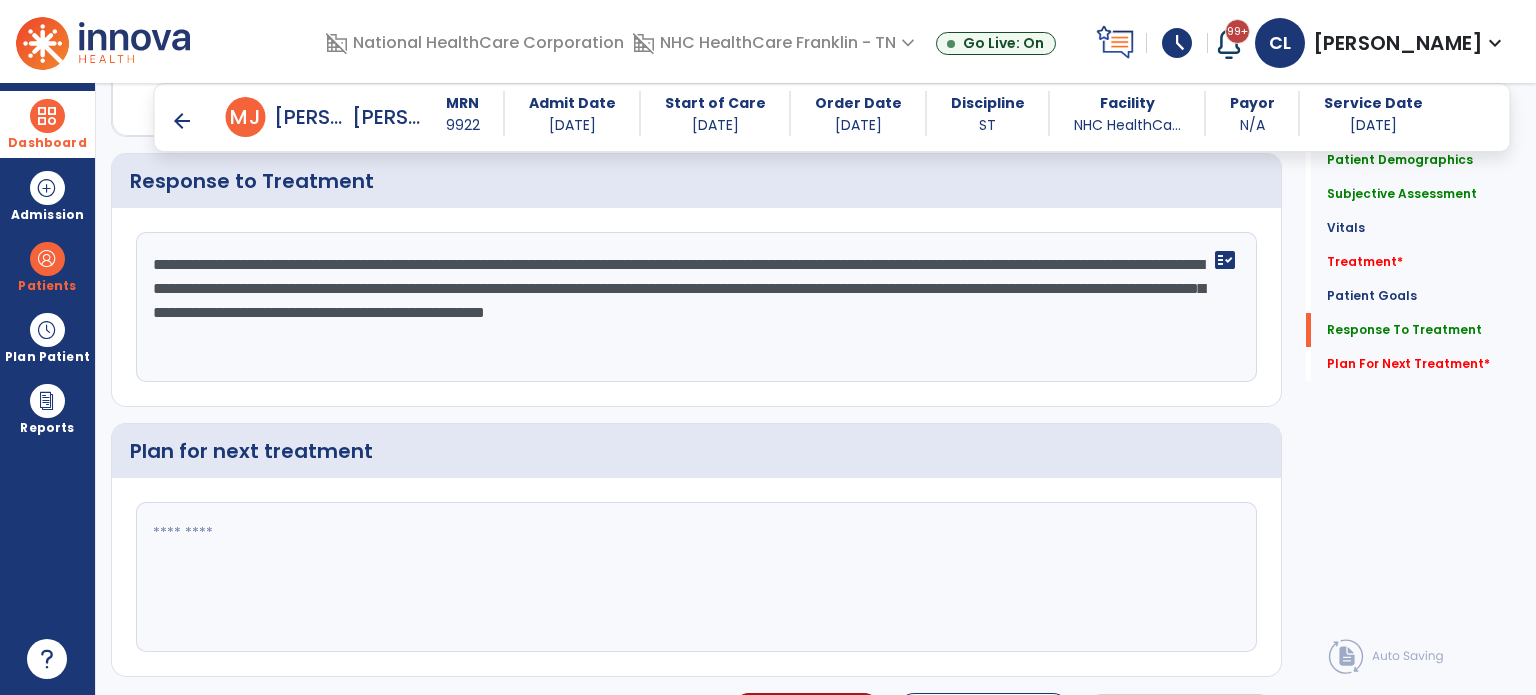 scroll, scrollTop: 2097, scrollLeft: 0, axis: vertical 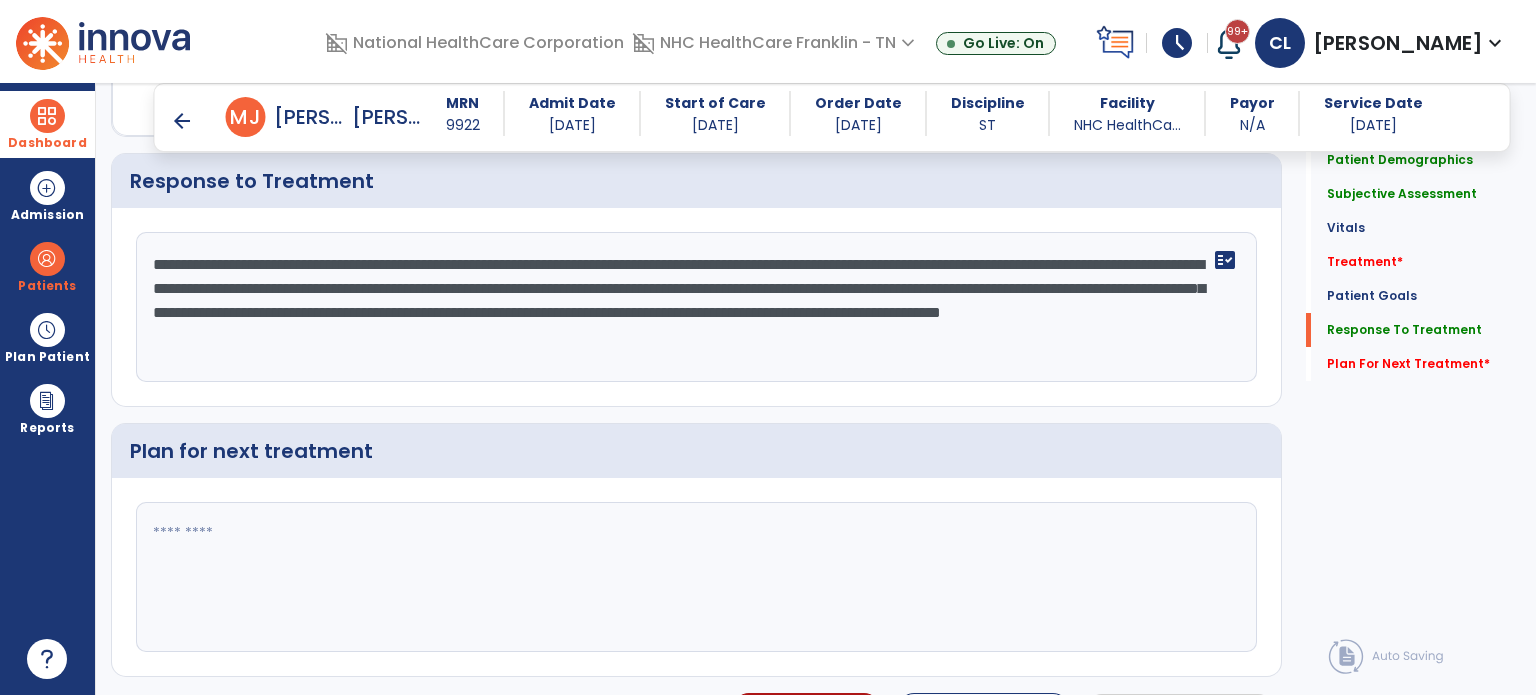 click on "**********" 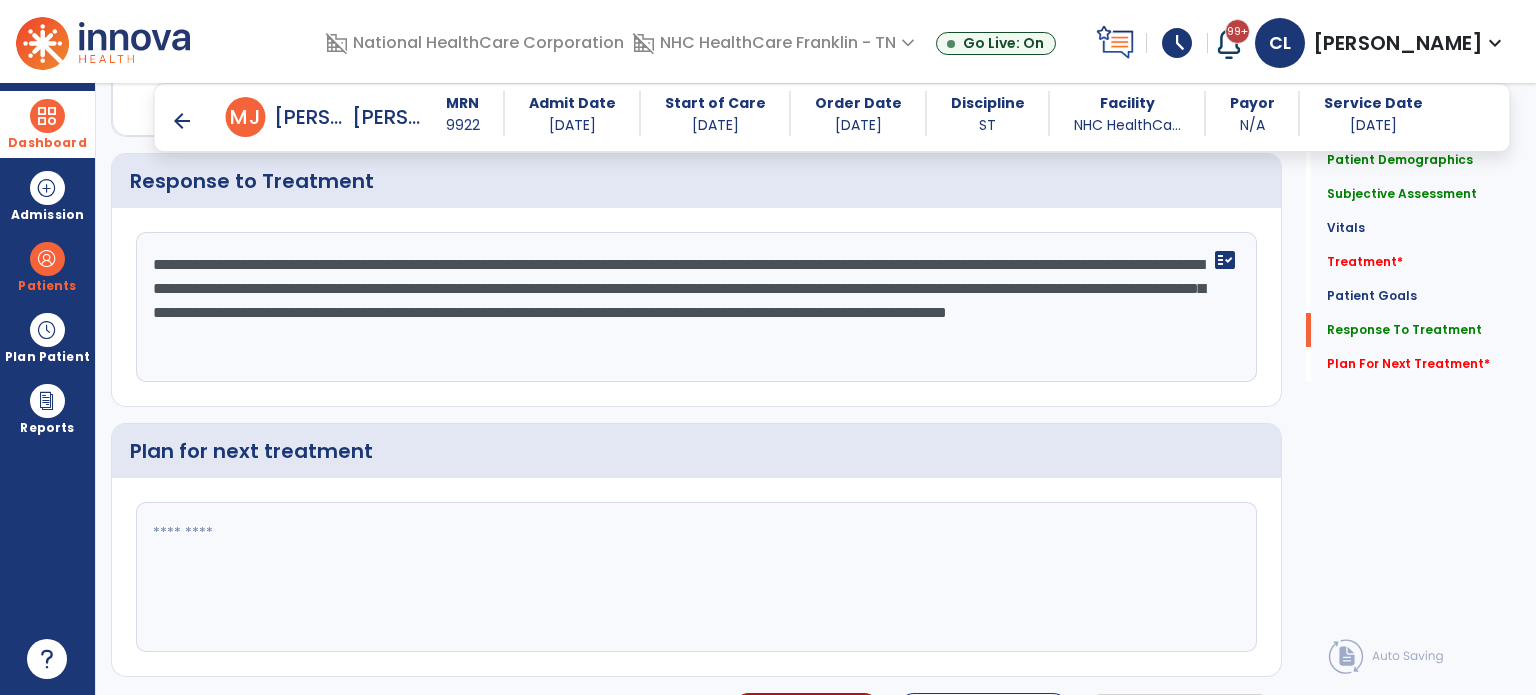click on "**********" 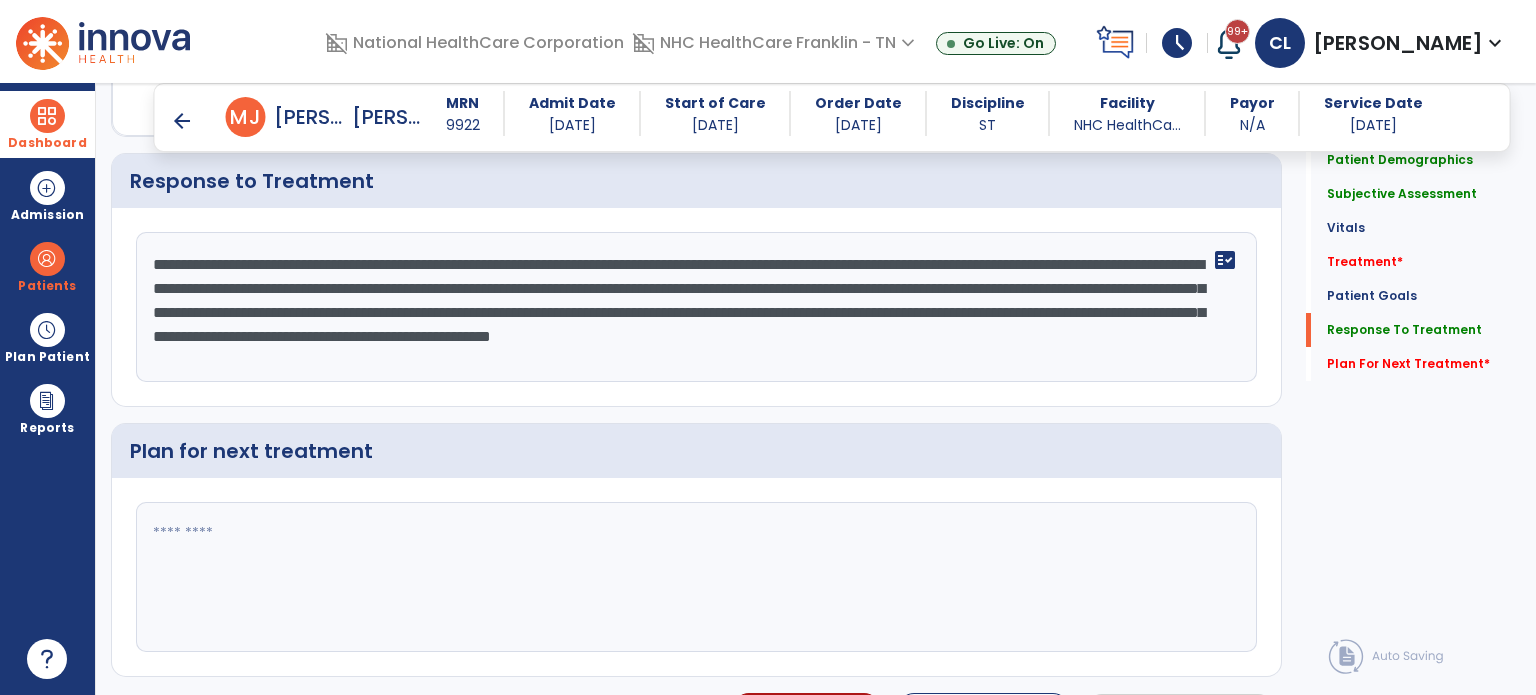 type on "**********" 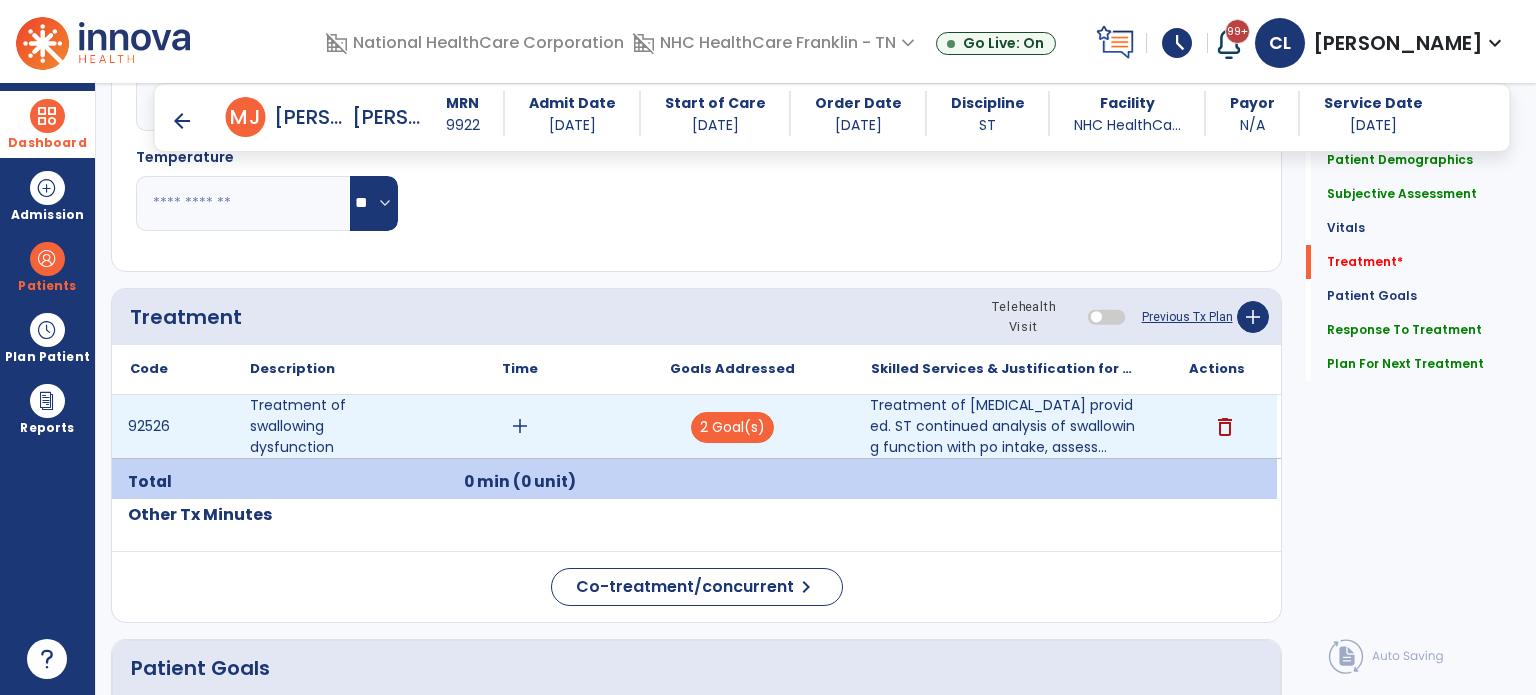 scroll, scrollTop: 1008, scrollLeft: 0, axis: vertical 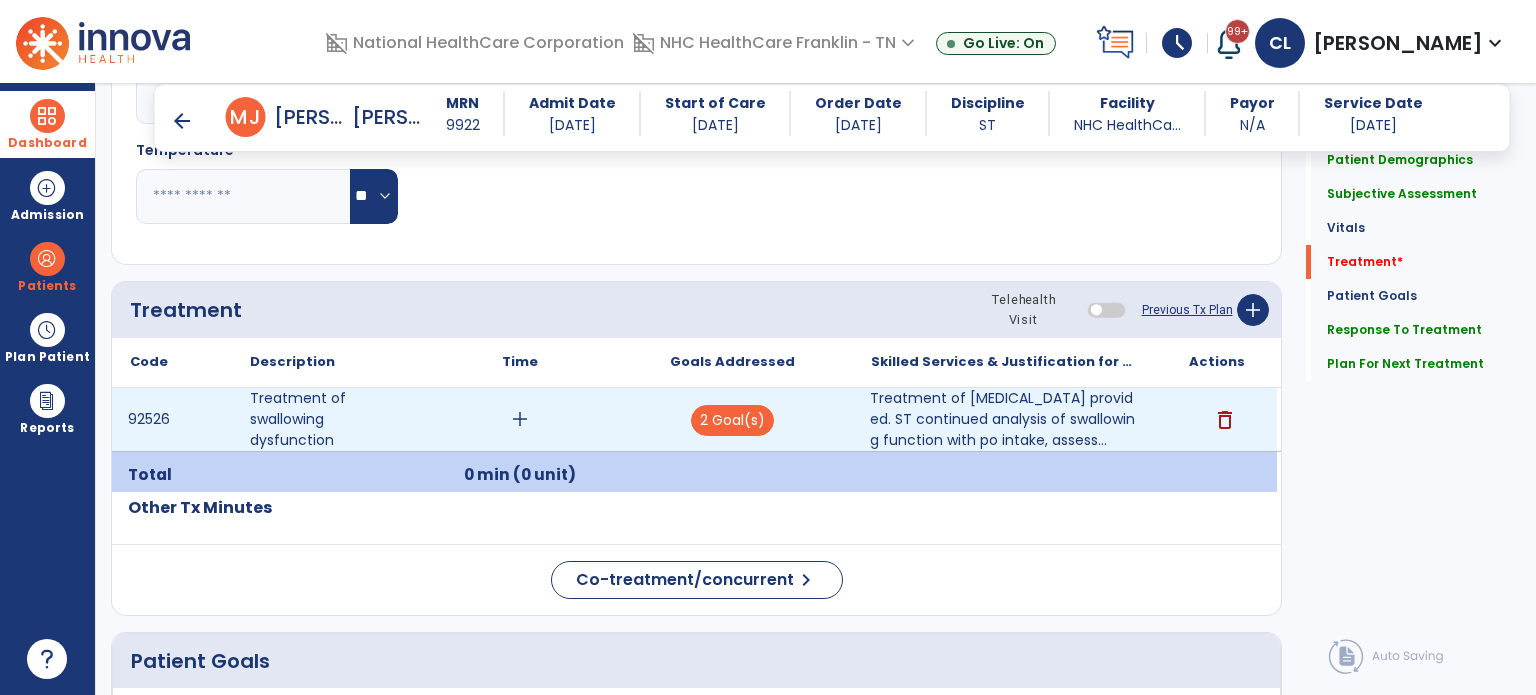 type on "**********" 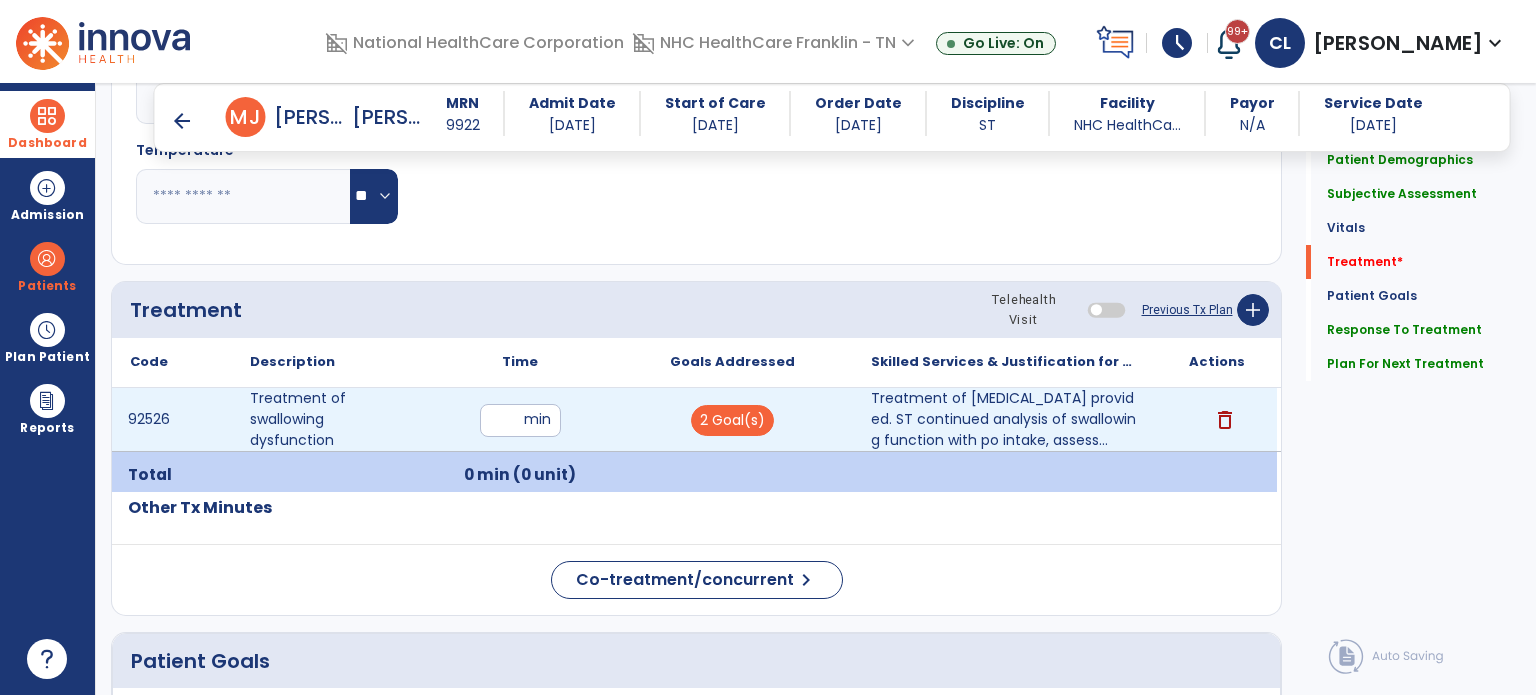 type on "**" 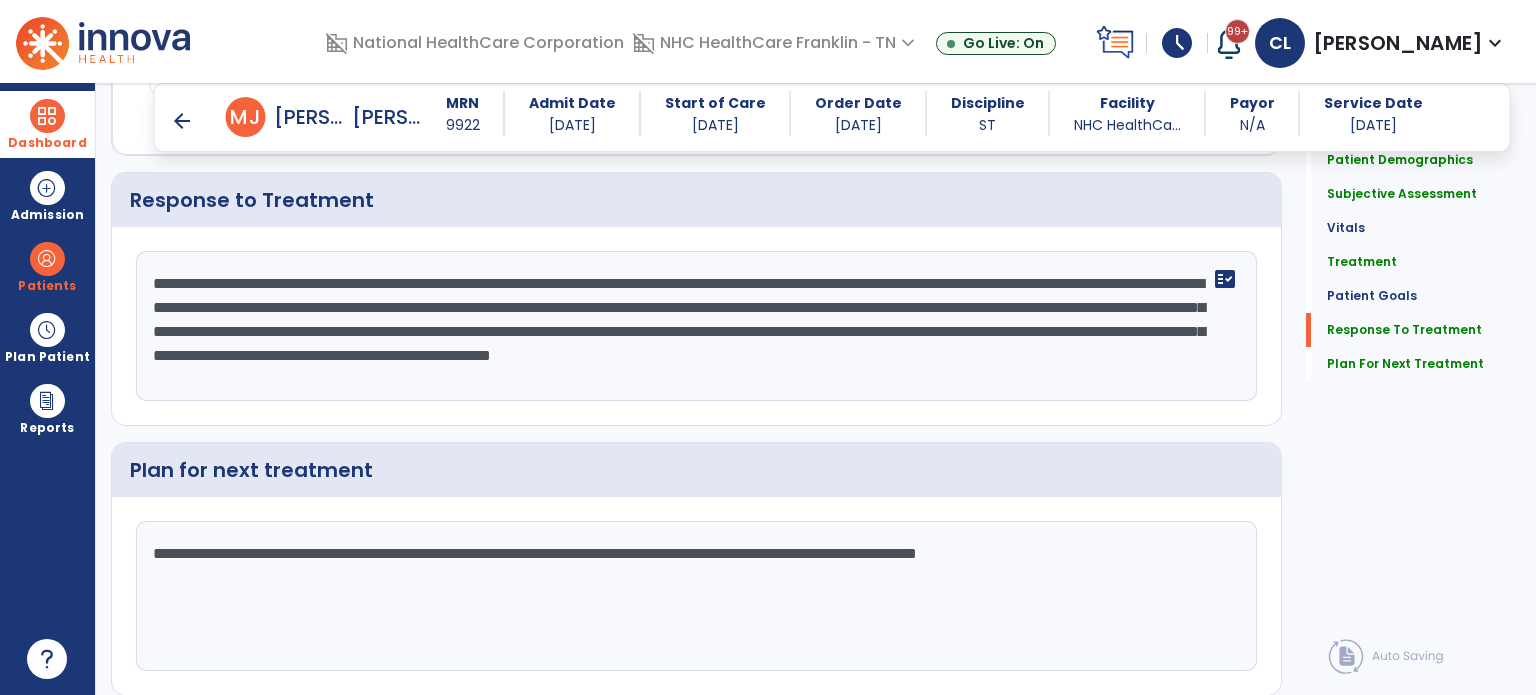 scroll, scrollTop: 2097, scrollLeft: 0, axis: vertical 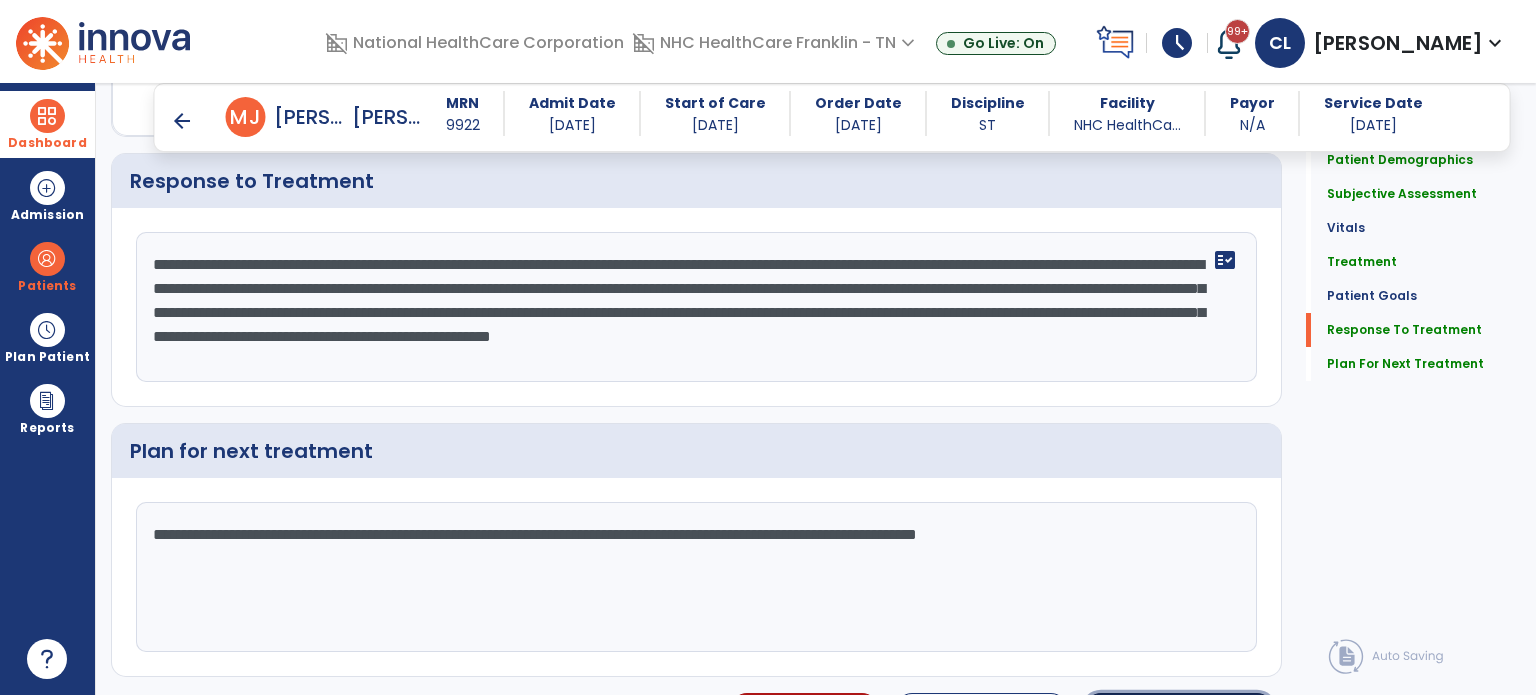 click on "Sign Doc" 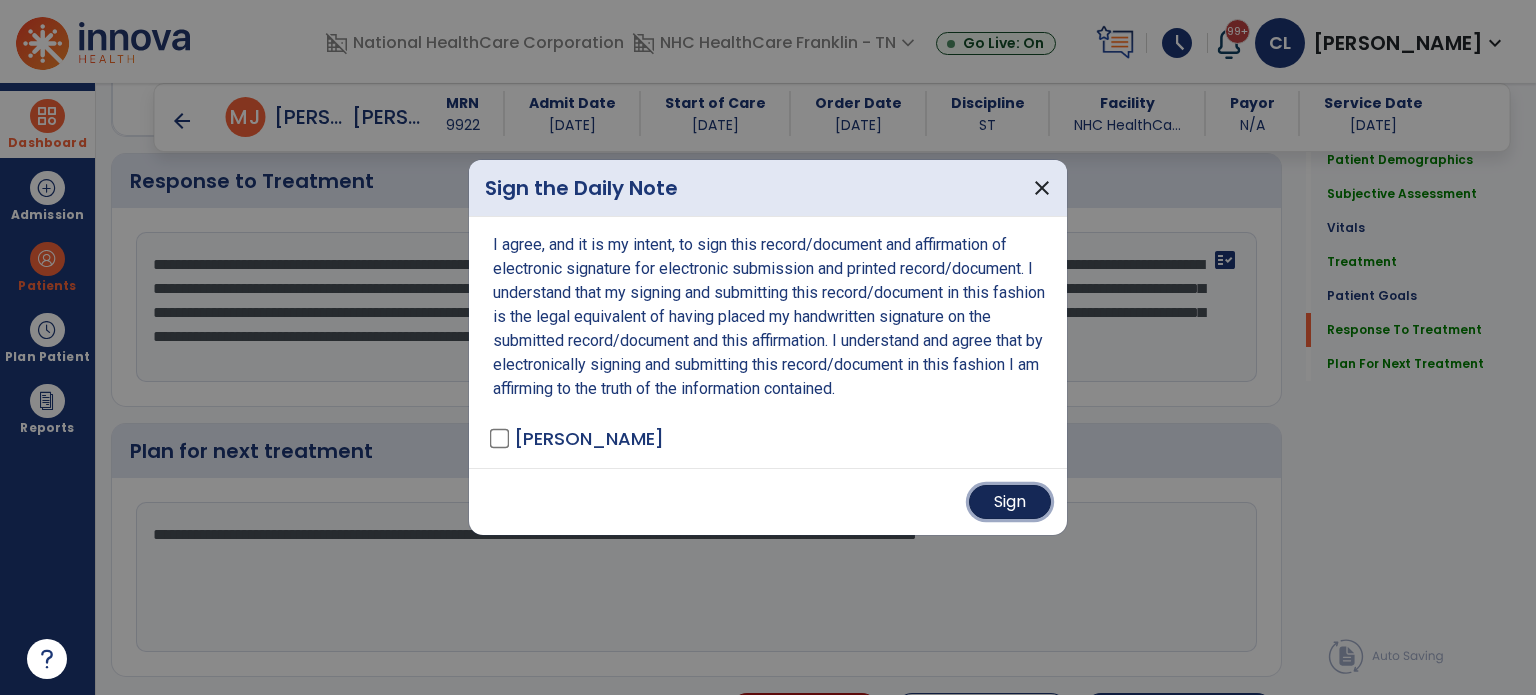 click on "Sign" at bounding box center (1010, 502) 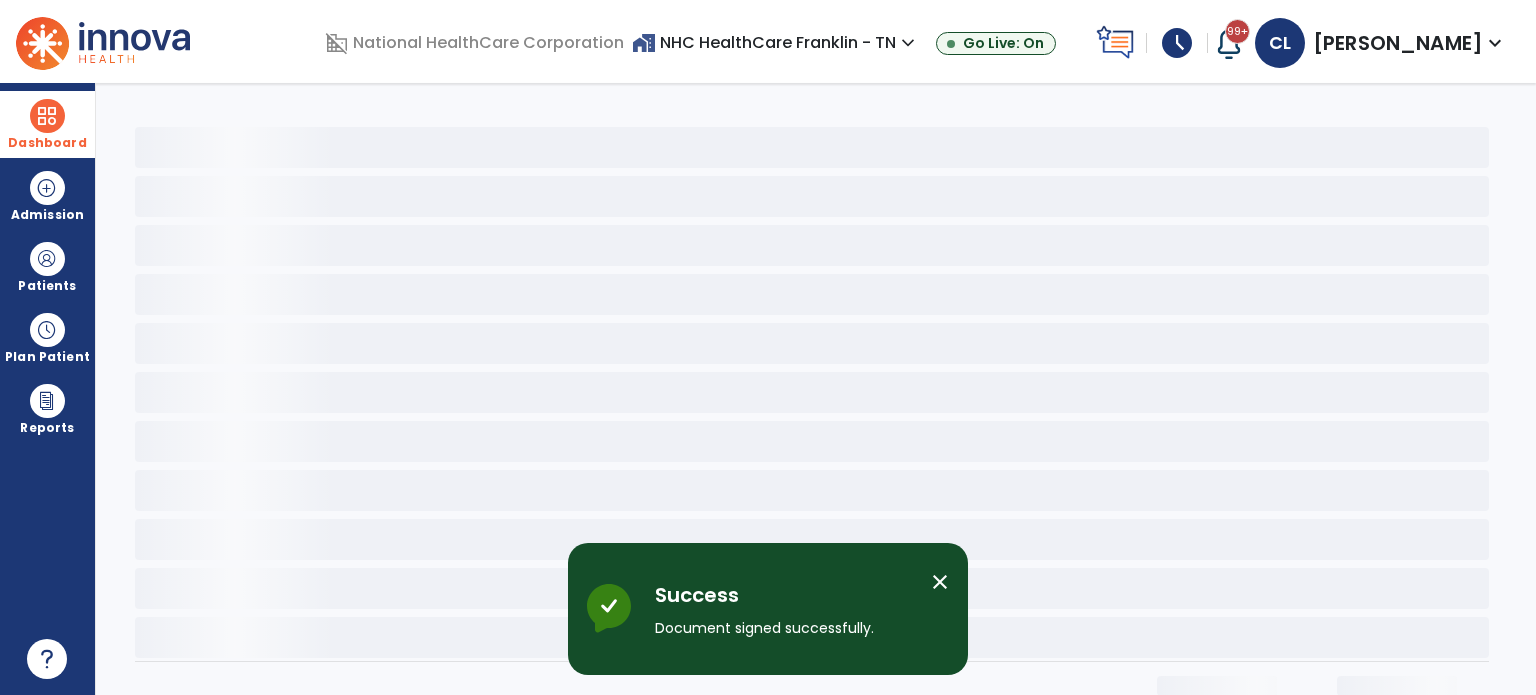 scroll, scrollTop: 0, scrollLeft: 0, axis: both 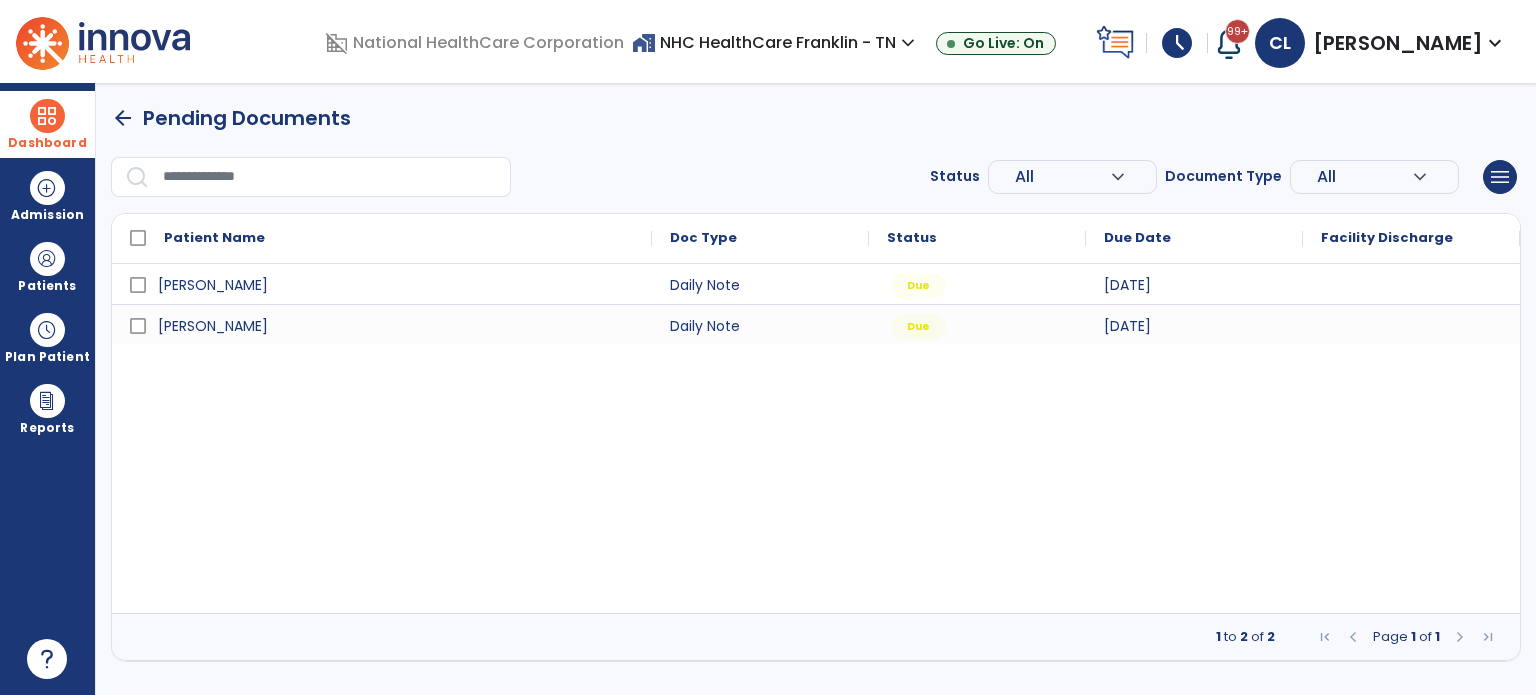 click on "[PERSON_NAME], [PERSON_NAME] Note Due [DATE]
[PERSON_NAME] Daily Note Due [DATE]" at bounding box center [816, 438] 